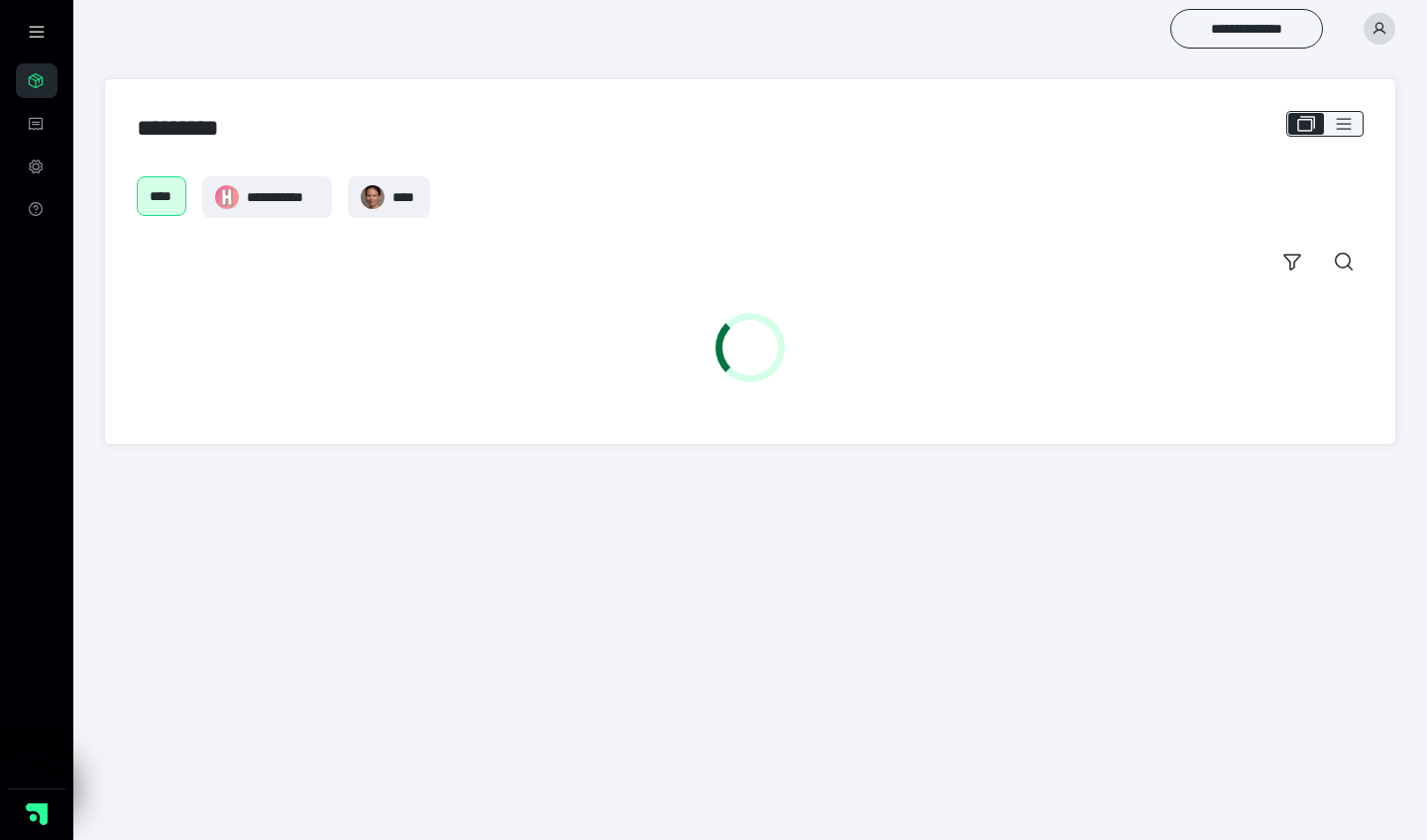 scroll, scrollTop: 0, scrollLeft: 0, axis: both 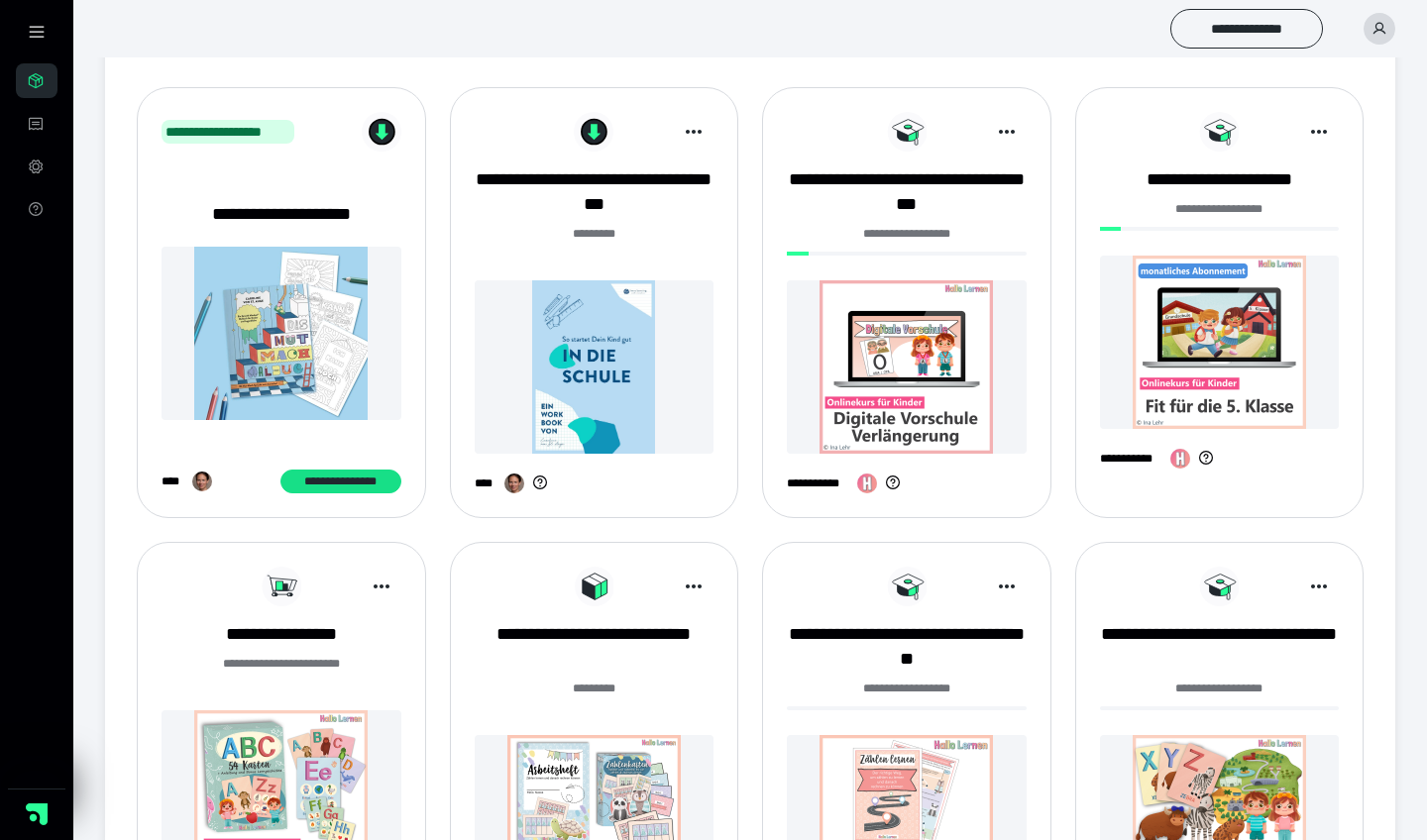 click at bounding box center (1220, 342) 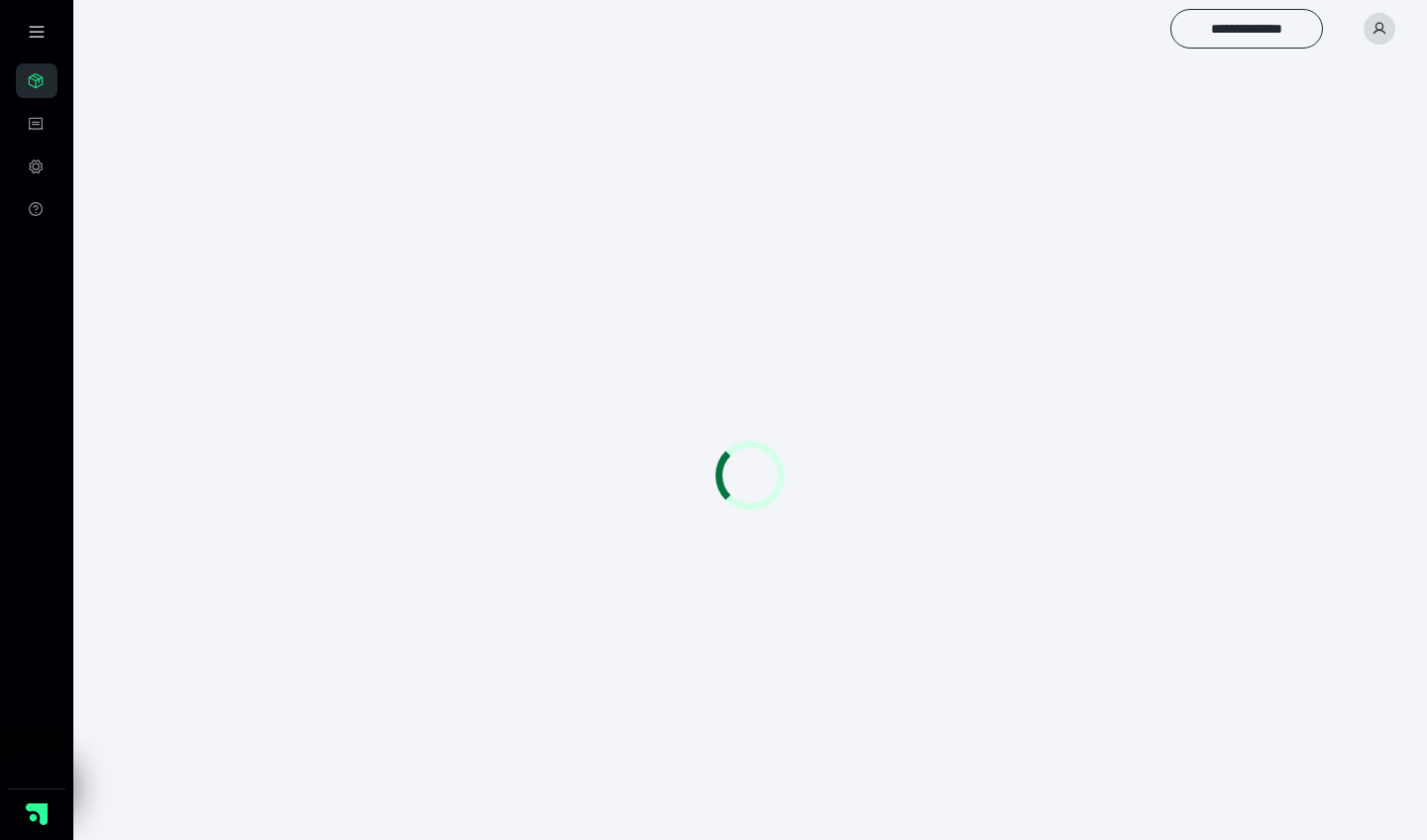 scroll, scrollTop: 0, scrollLeft: 0, axis: both 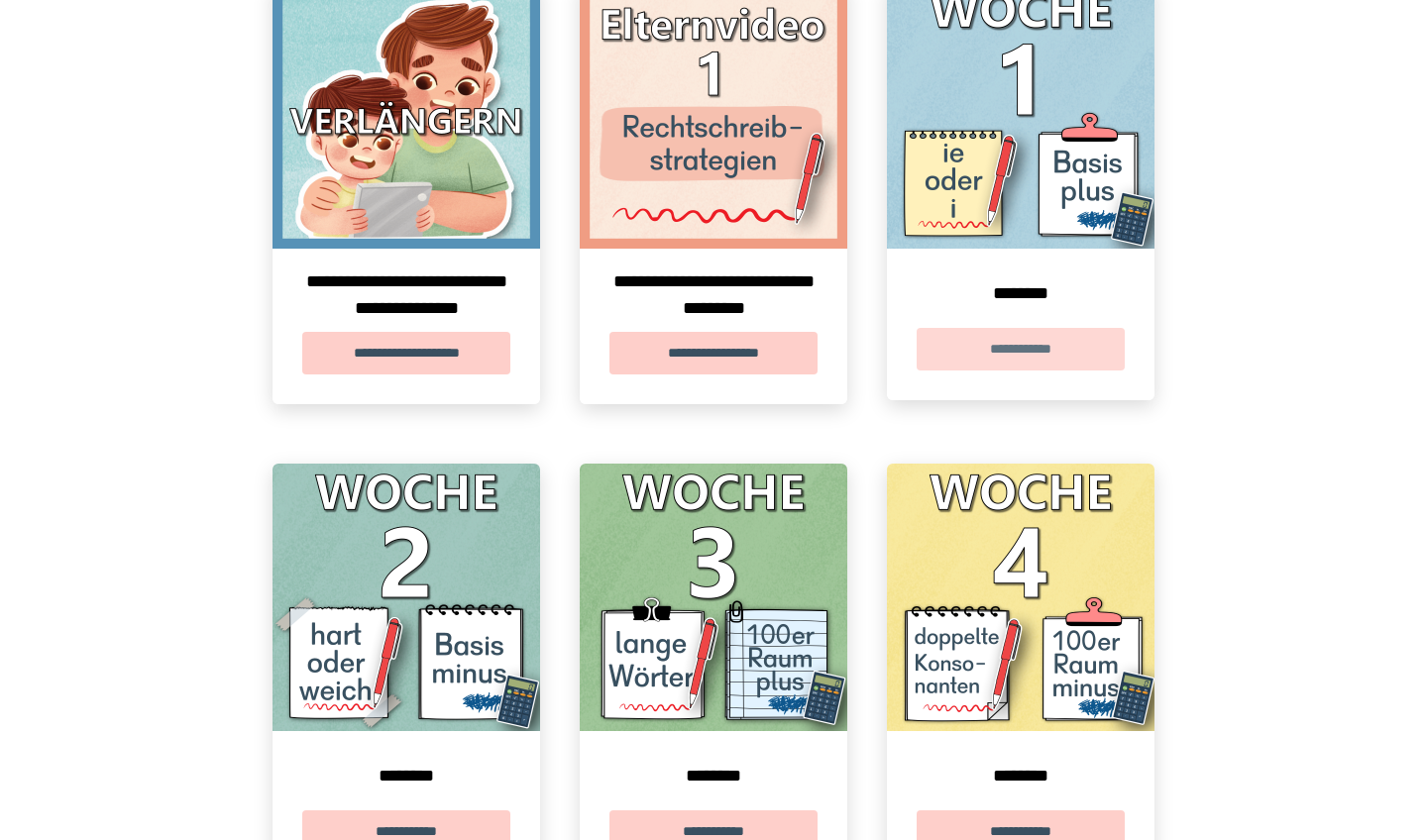 click on "**********" at bounding box center (1021, 349) 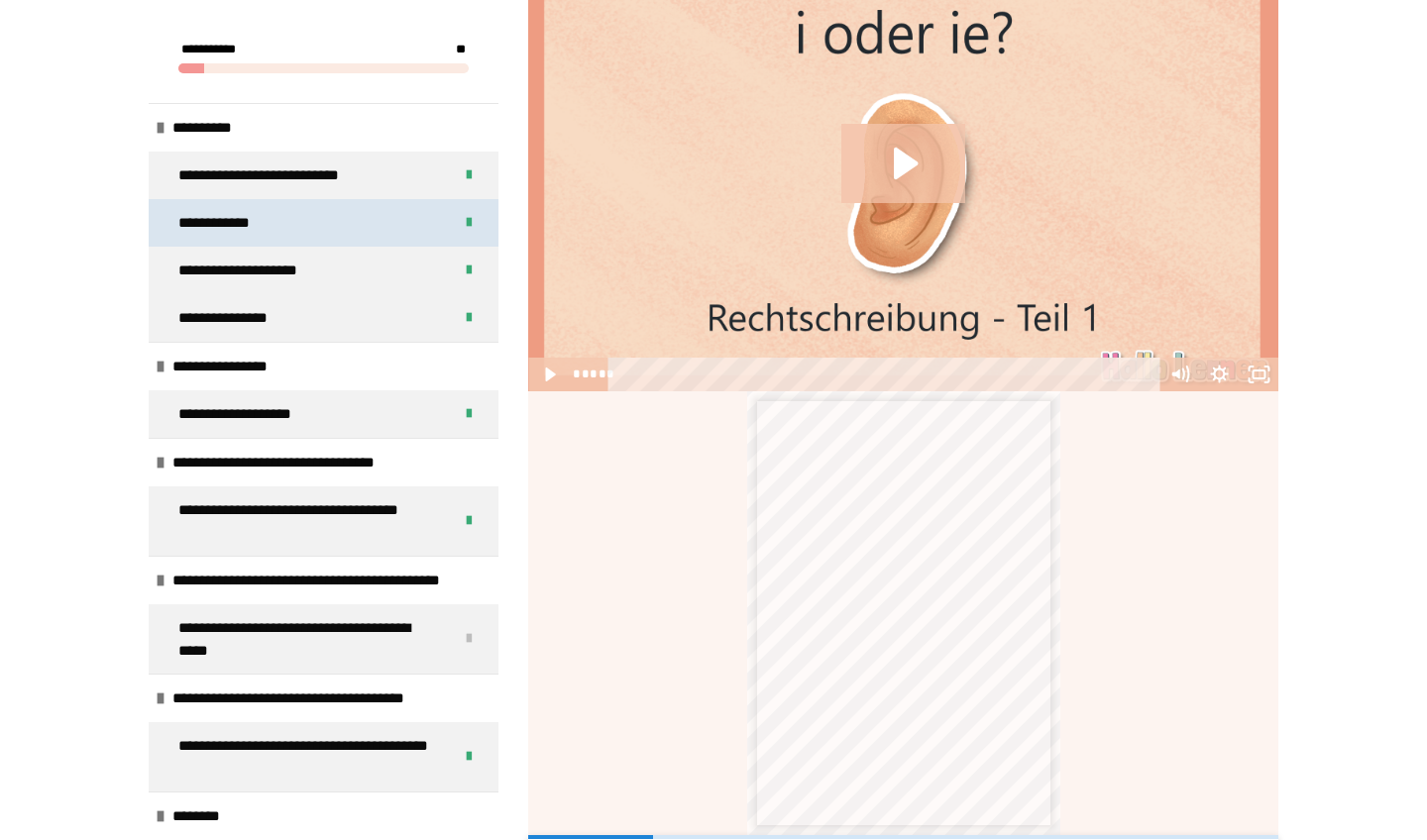 scroll, scrollTop: 546, scrollLeft: 0, axis: vertical 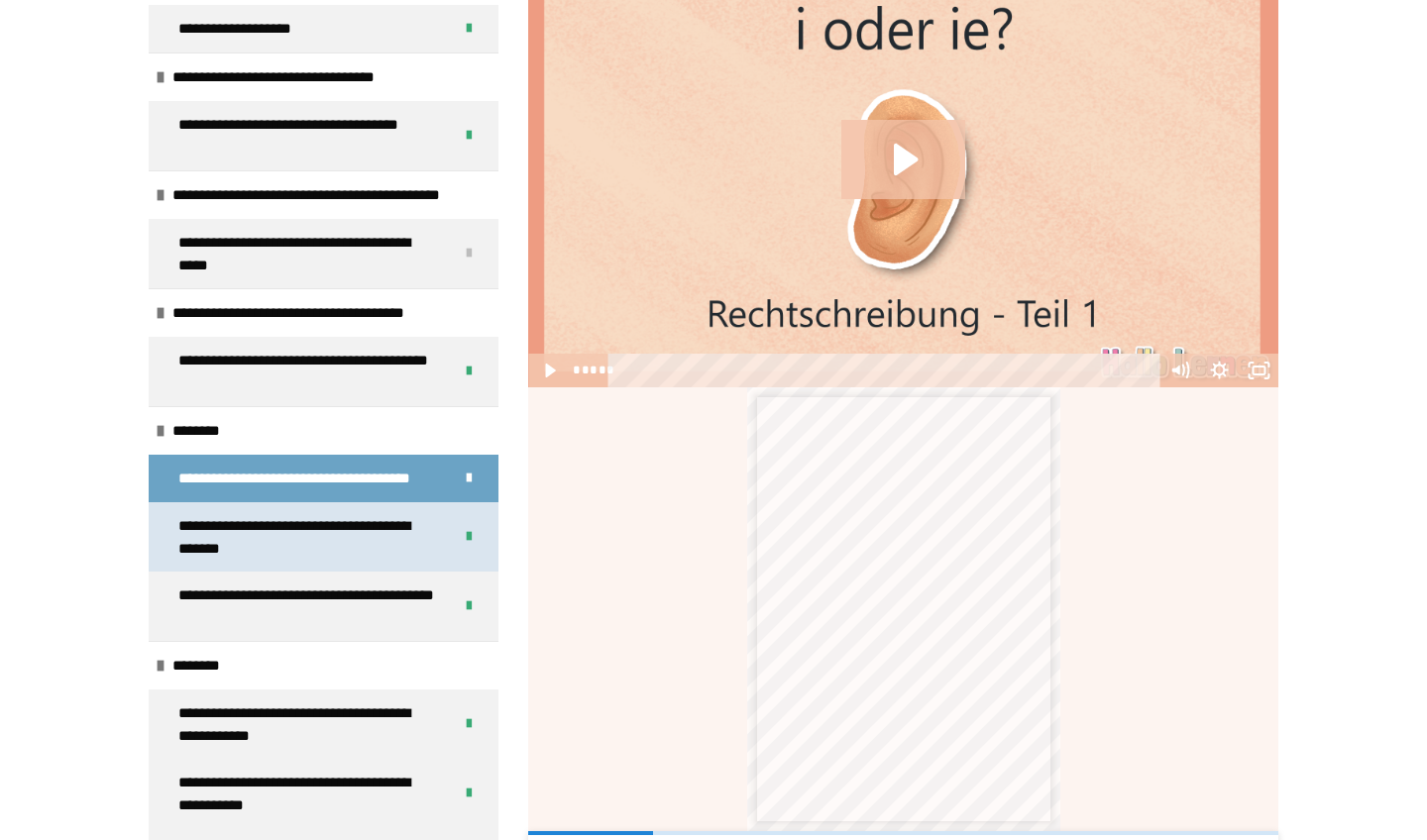 click on "**********" at bounding box center [307, 537] 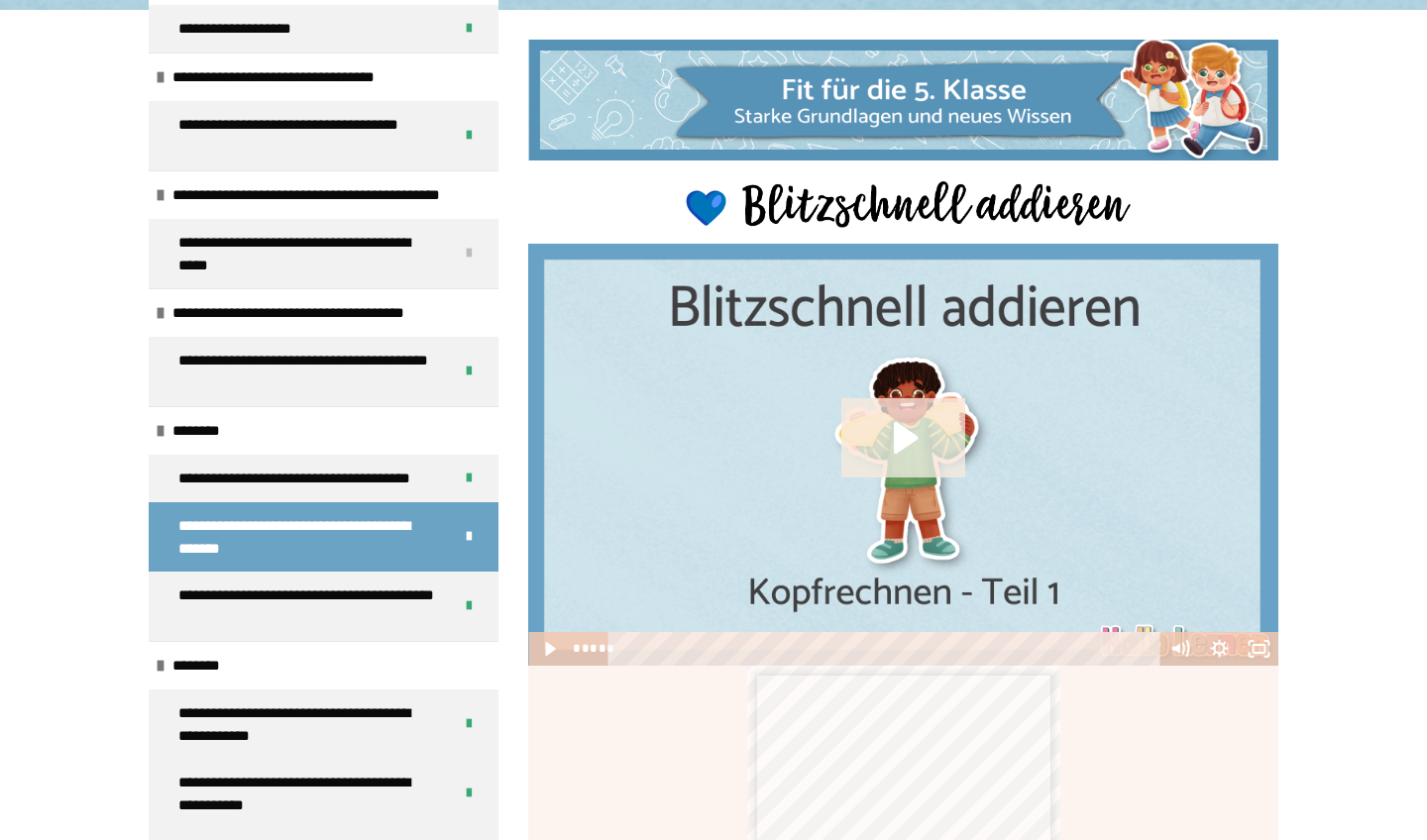 click 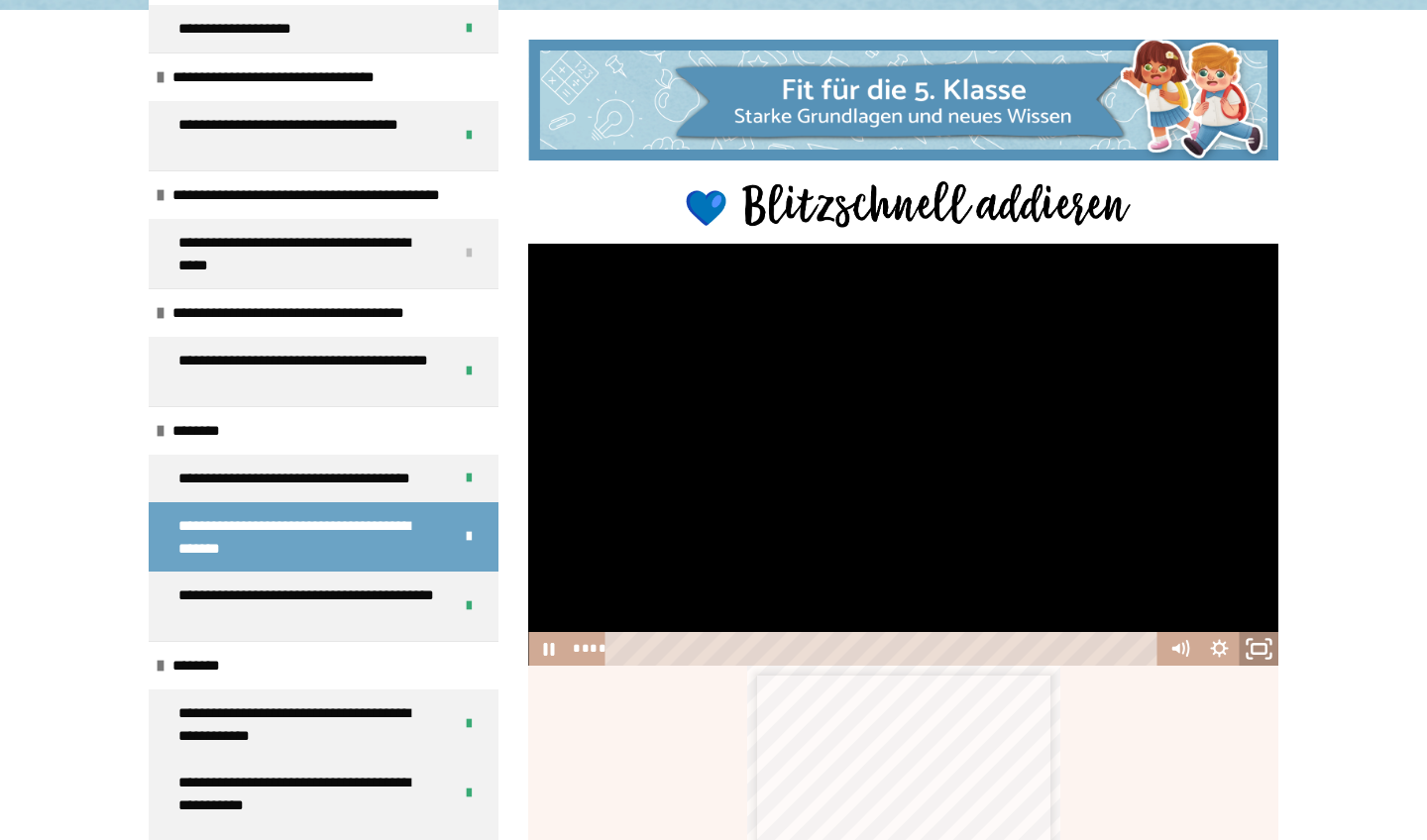 click 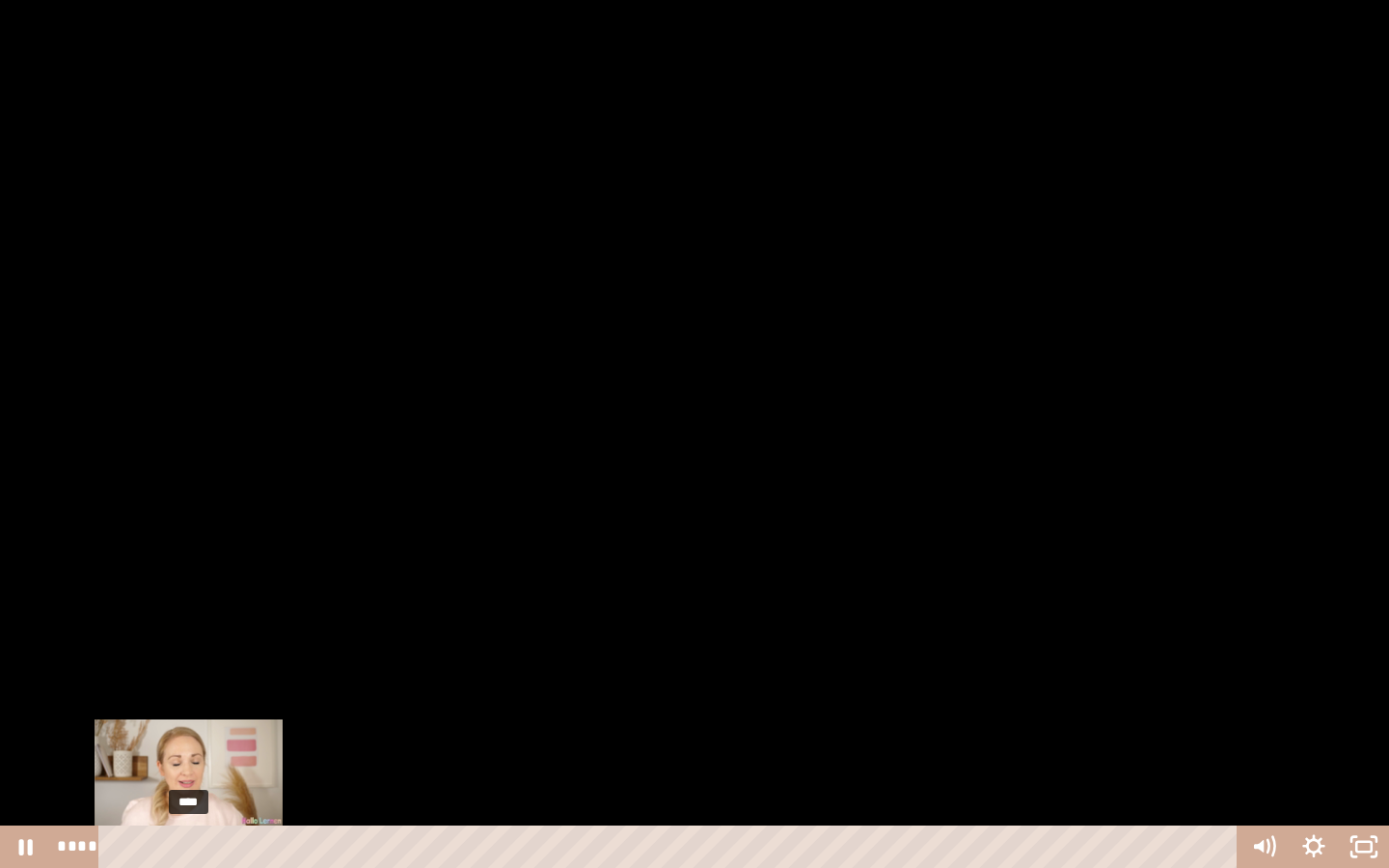 click on "****" at bounding box center (671, 847) 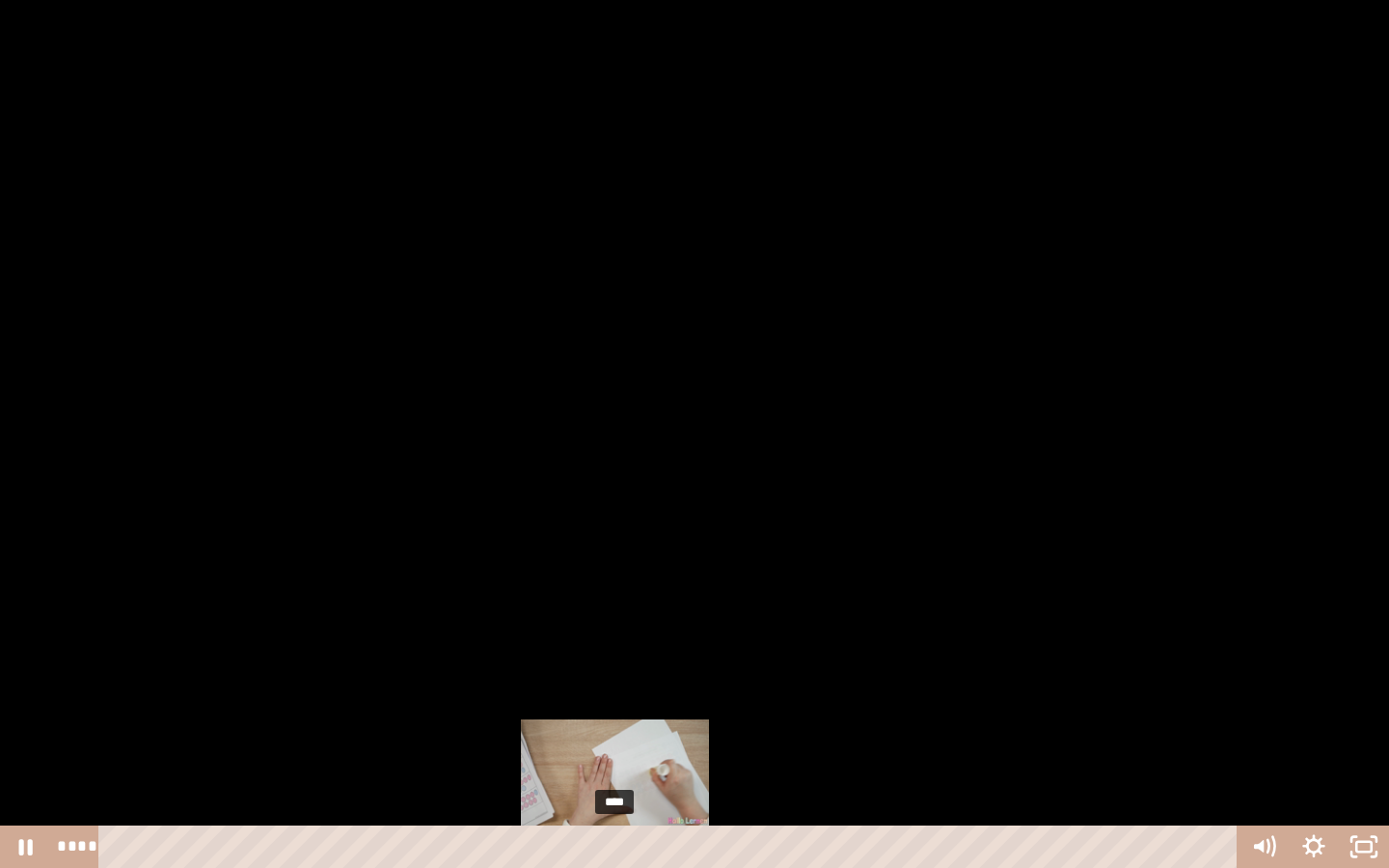 drag, startPoint x: 315, startPoint y: 850, endPoint x: 616, endPoint y: 847, distance: 301.01495 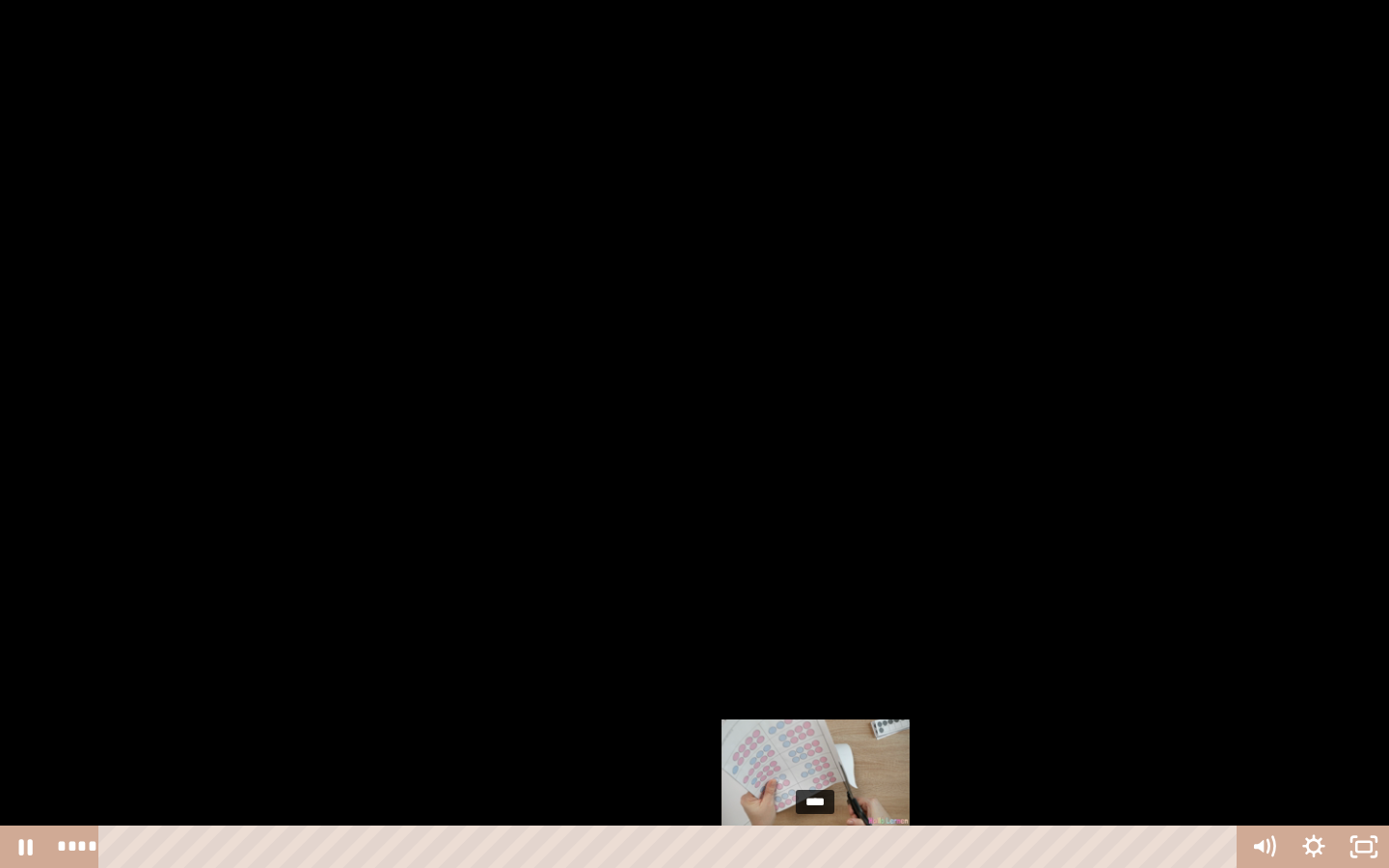 click on "****" at bounding box center (671, 847) 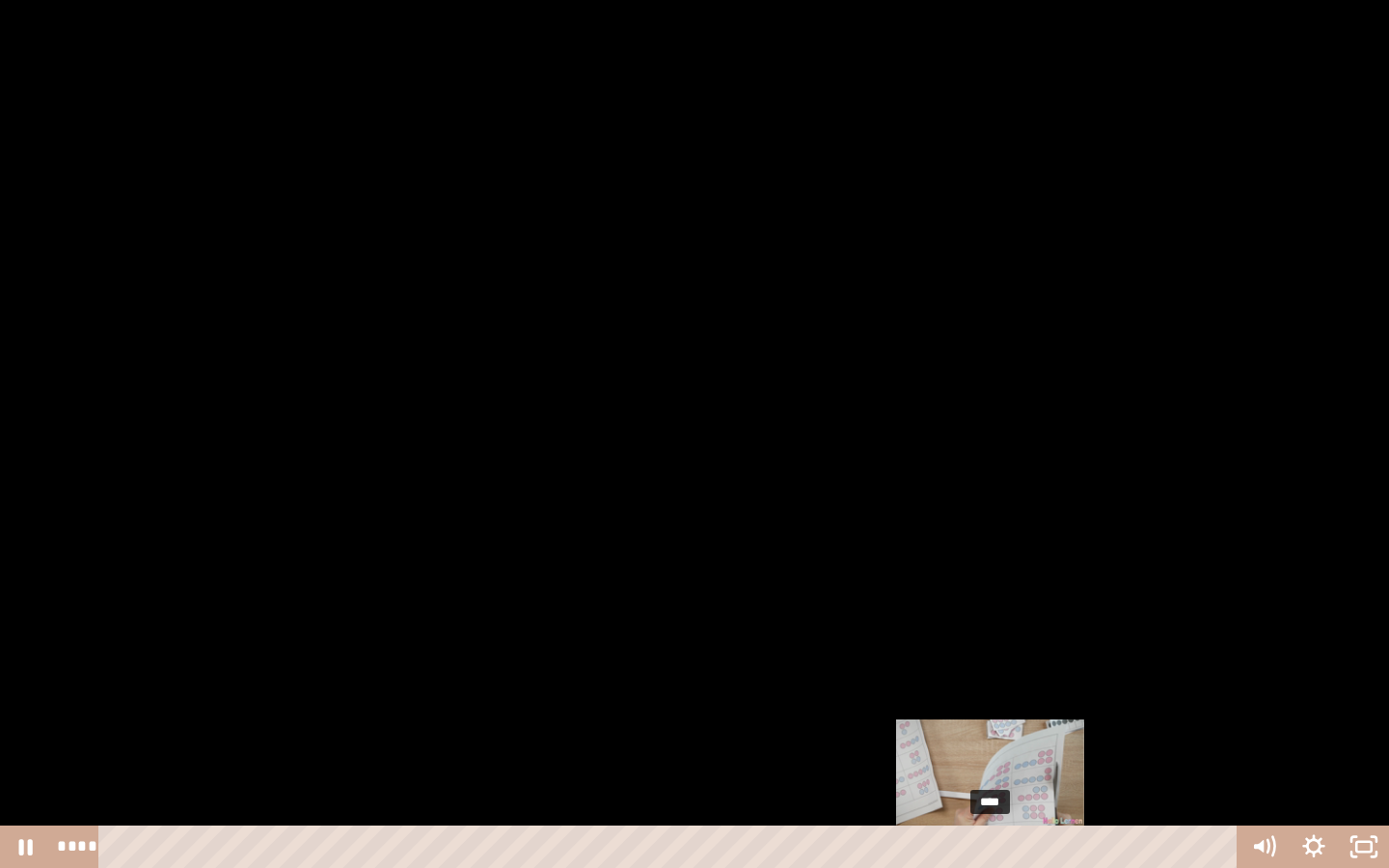 drag, startPoint x: 819, startPoint y: 852, endPoint x: 992, endPoint y: 848, distance: 173.0462 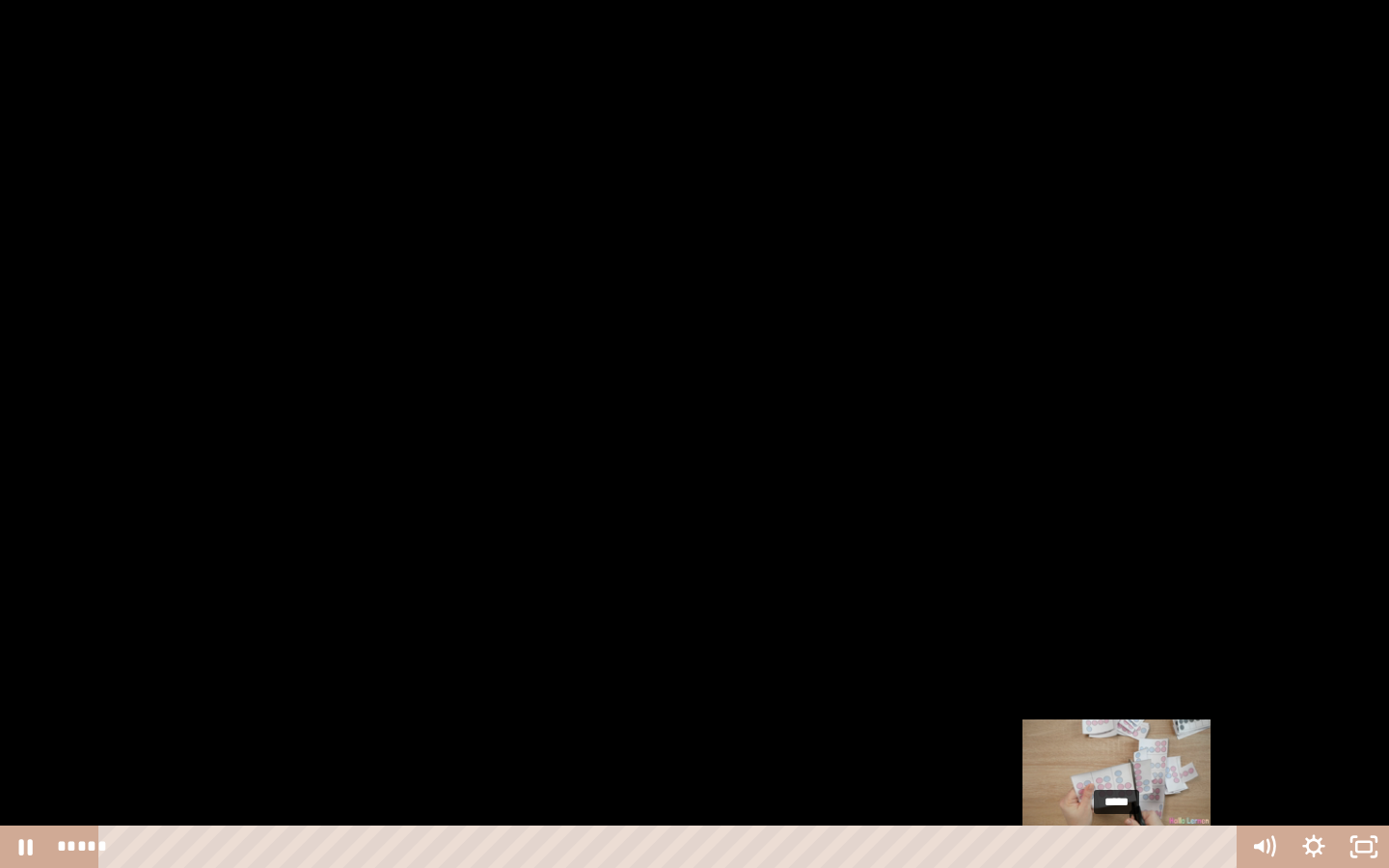 drag, startPoint x: 992, startPoint y: 848, endPoint x: 1118, endPoint y: 846, distance: 126.01587 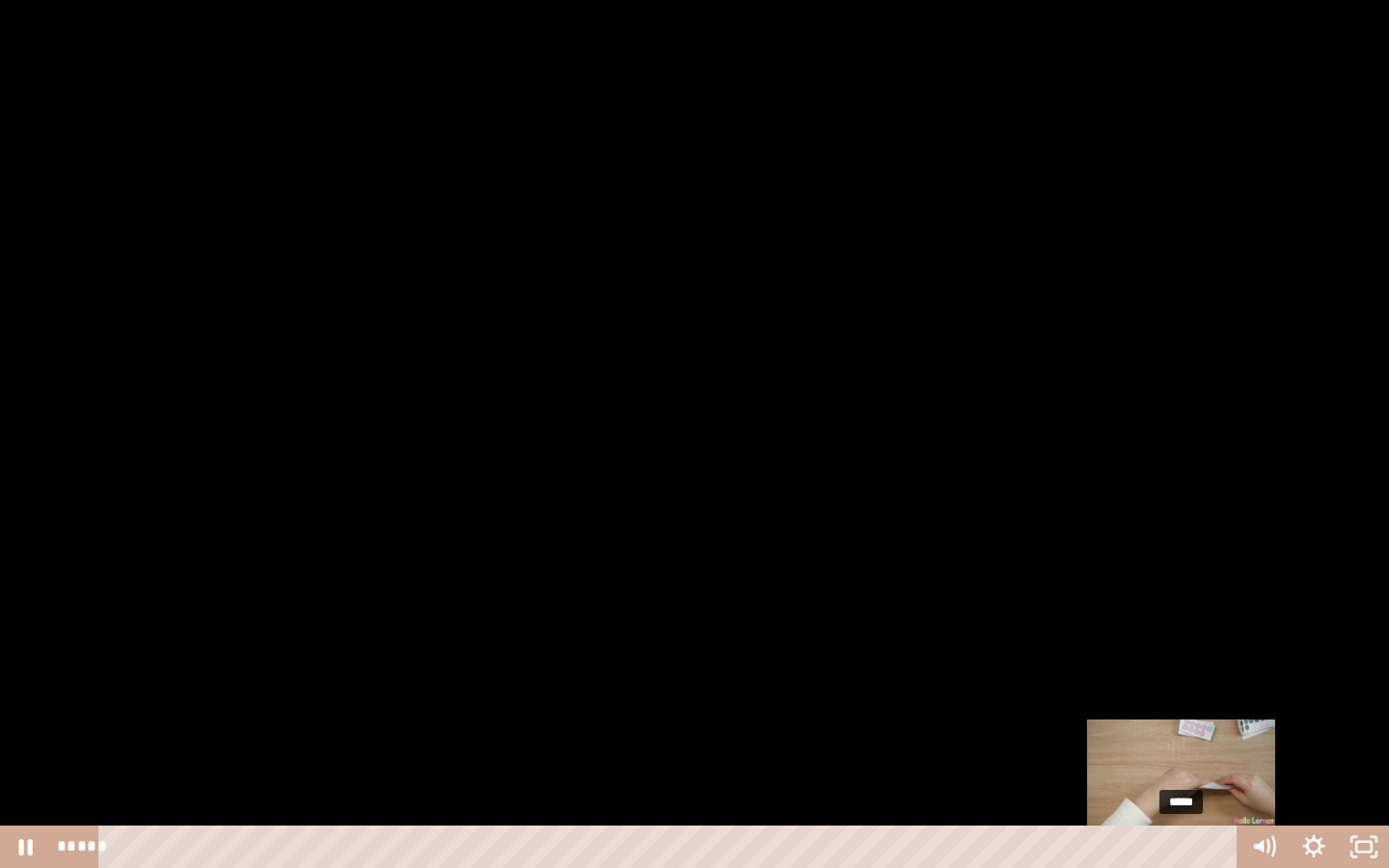 click on "*****" at bounding box center (671, 847) 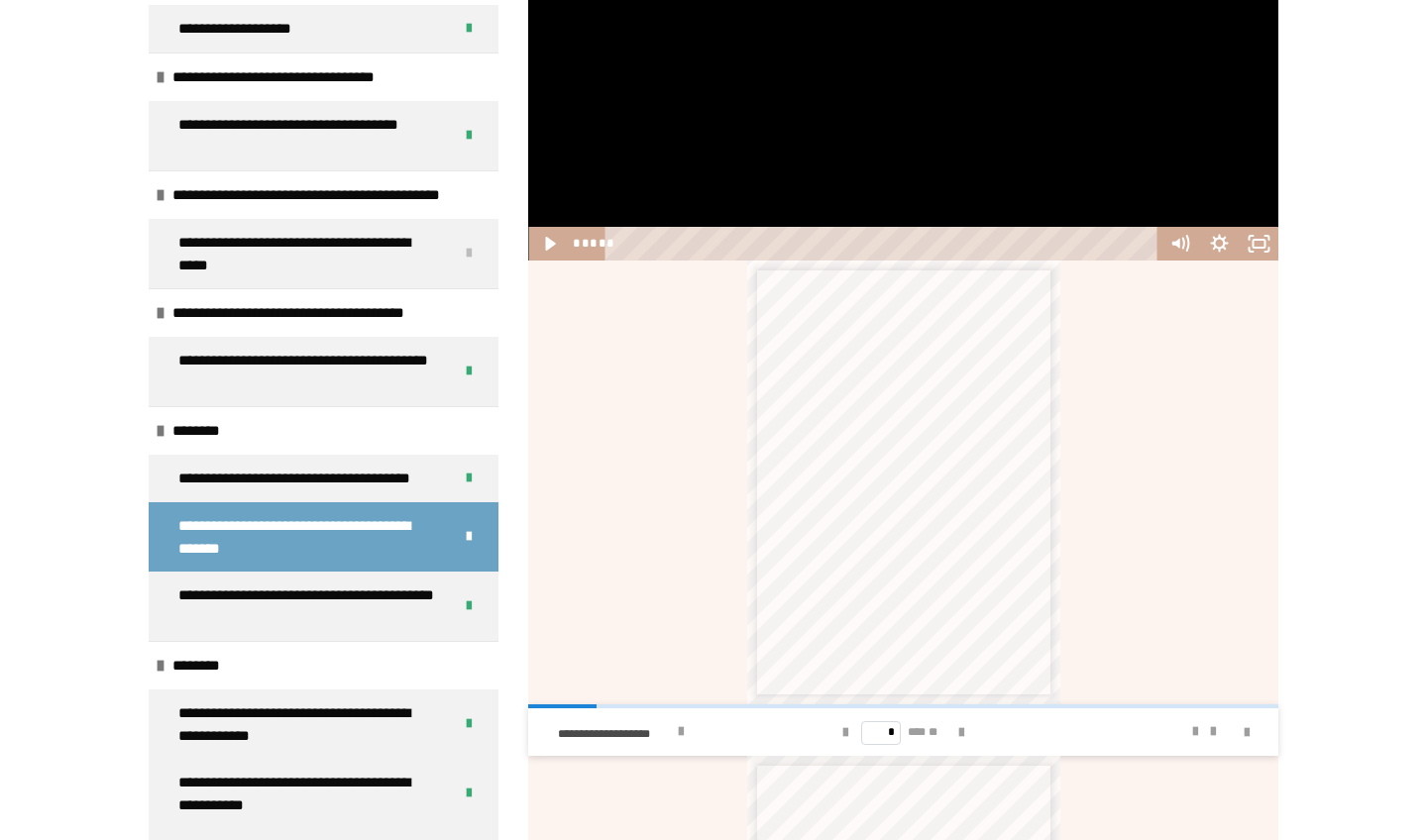 scroll, scrollTop: 685, scrollLeft: 0, axis: vertical 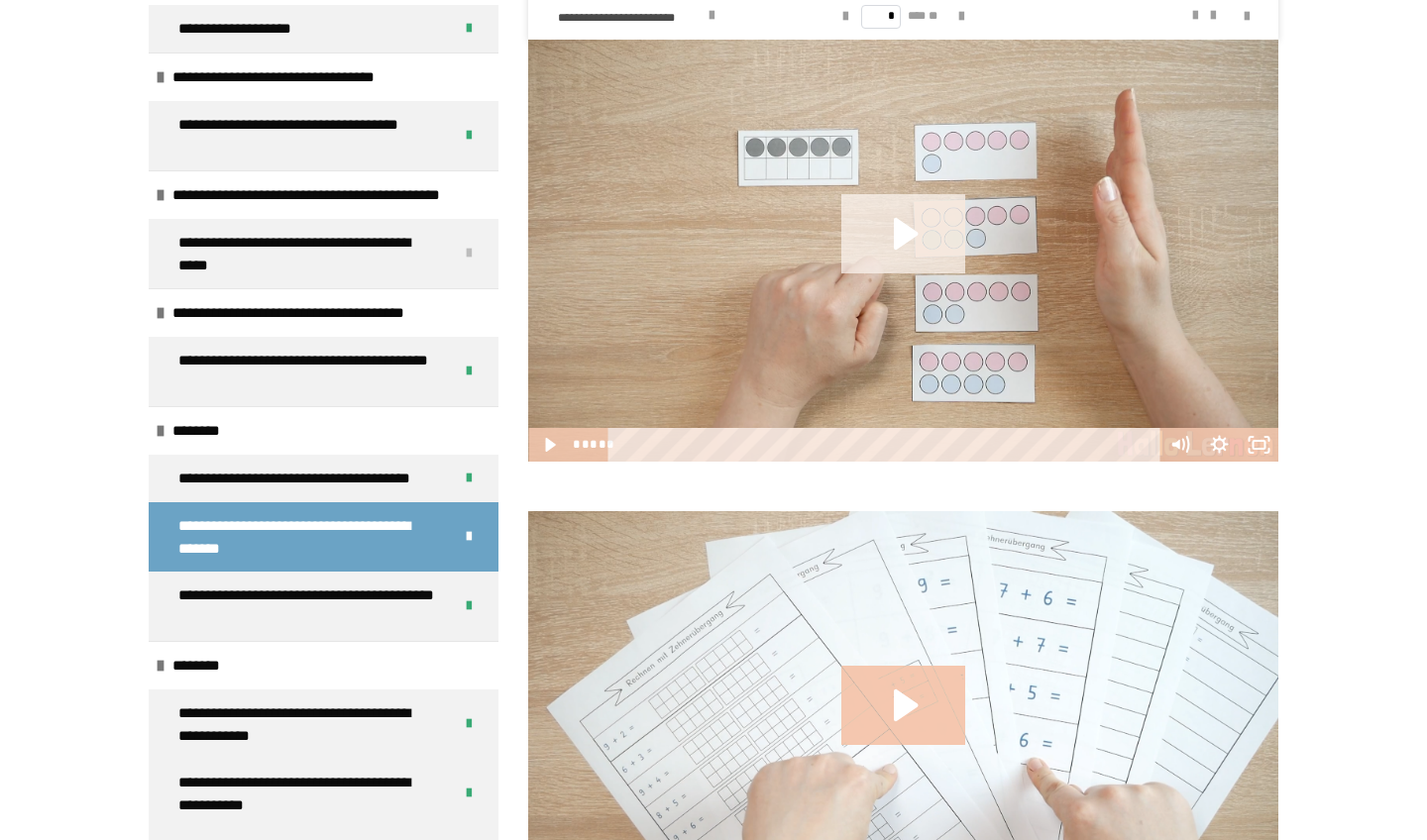 click 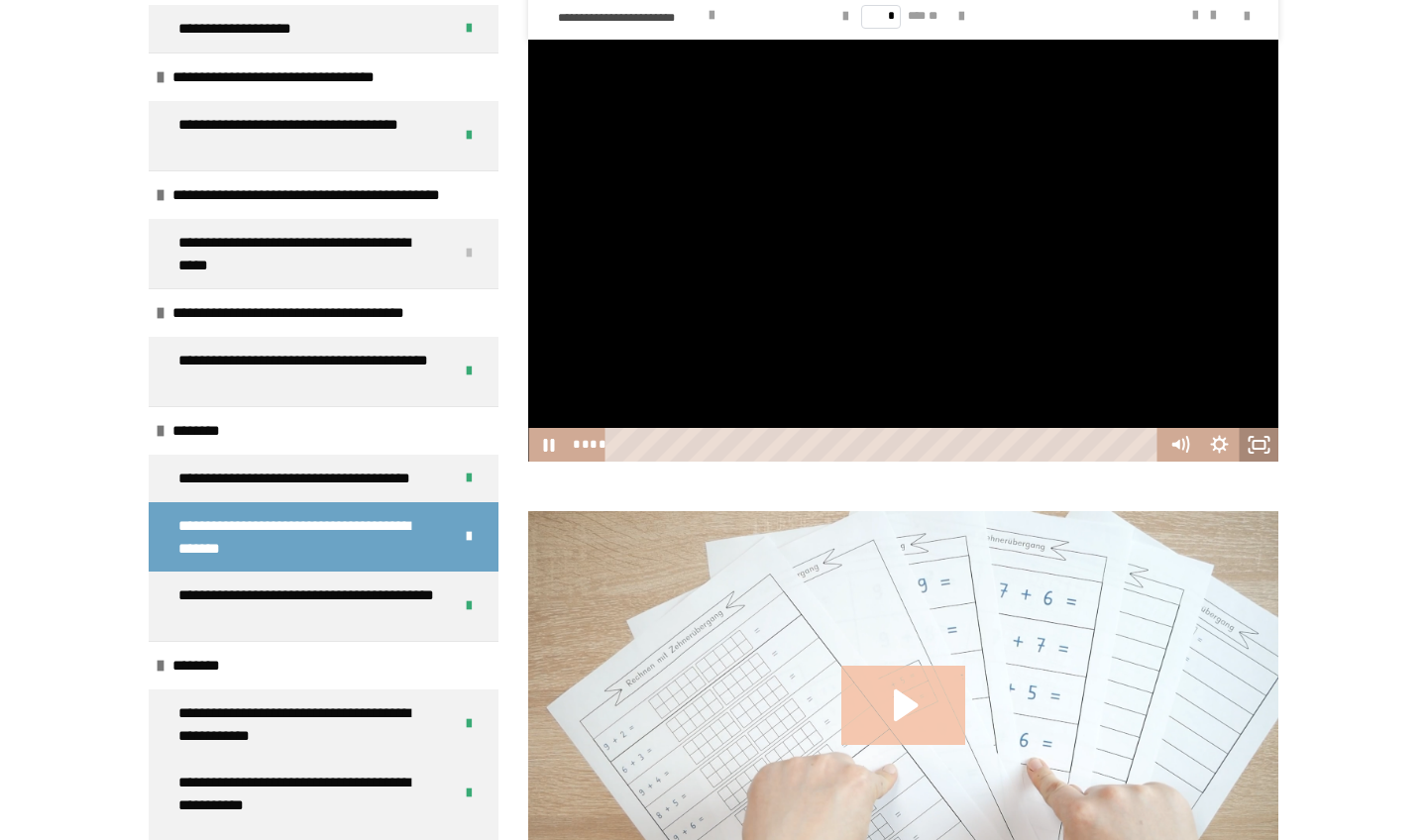 click 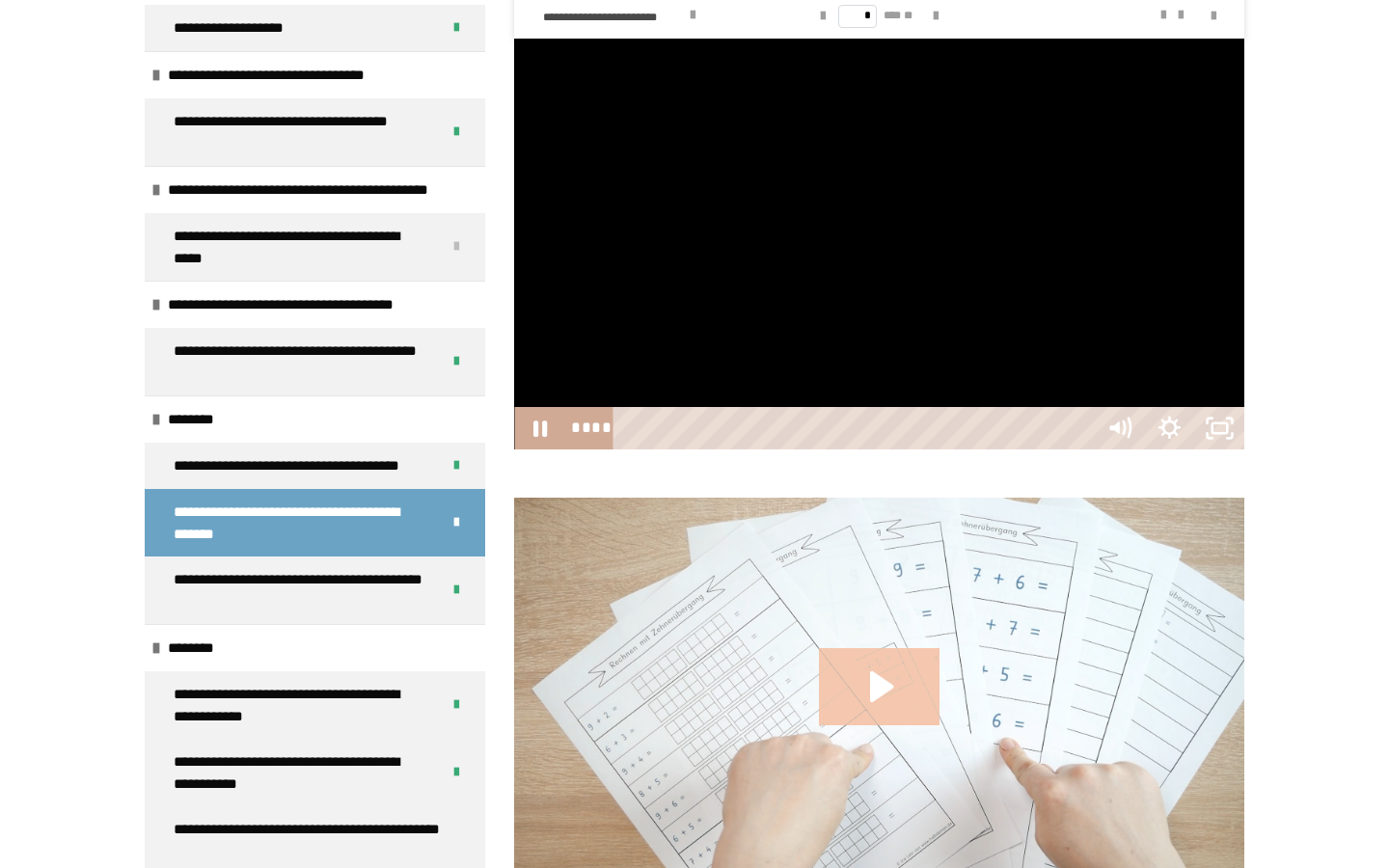 scroll, scrollTop: 0, scrollLeft: 0, axis: both 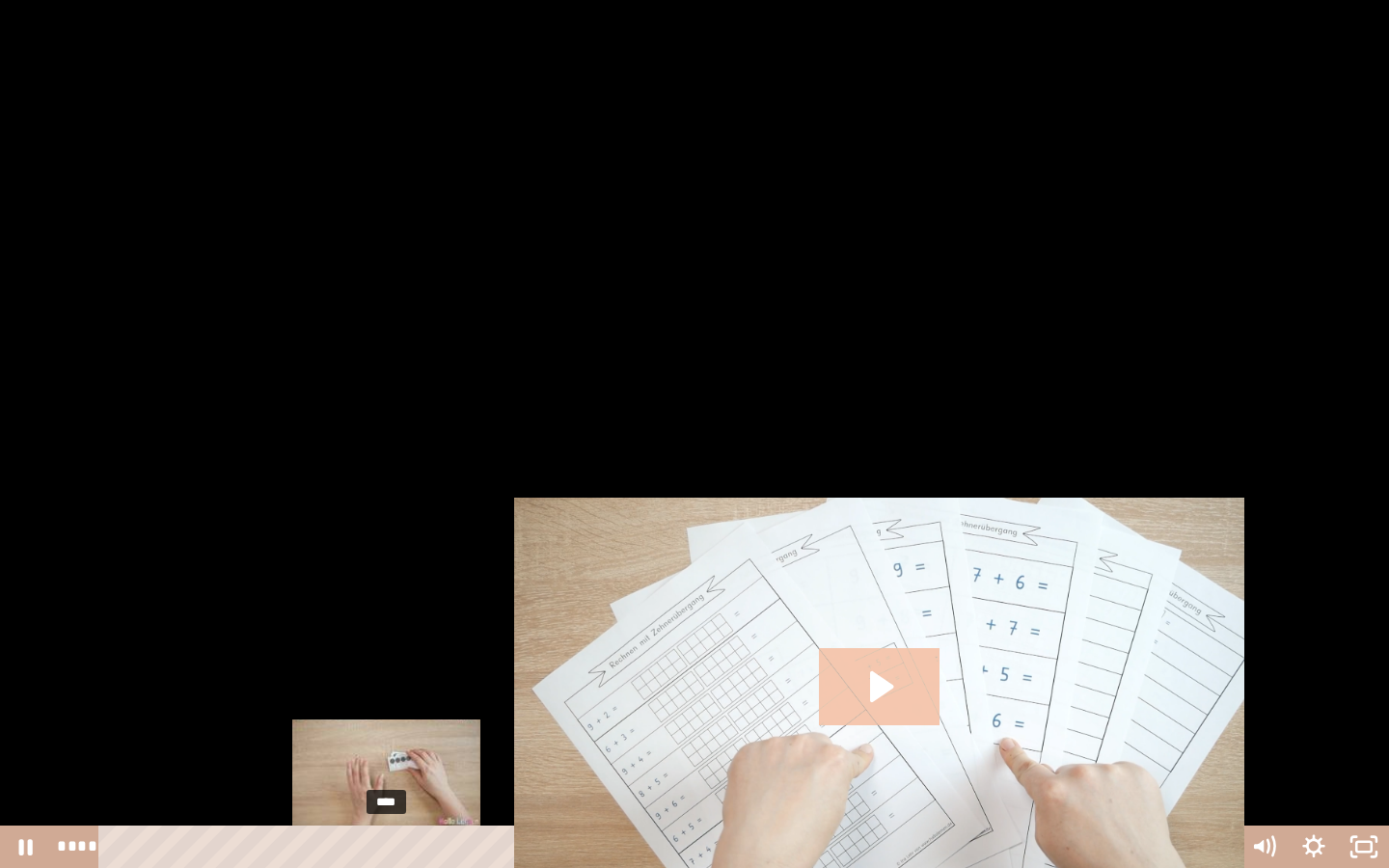 click on "****" at bounding box center (671, 847) 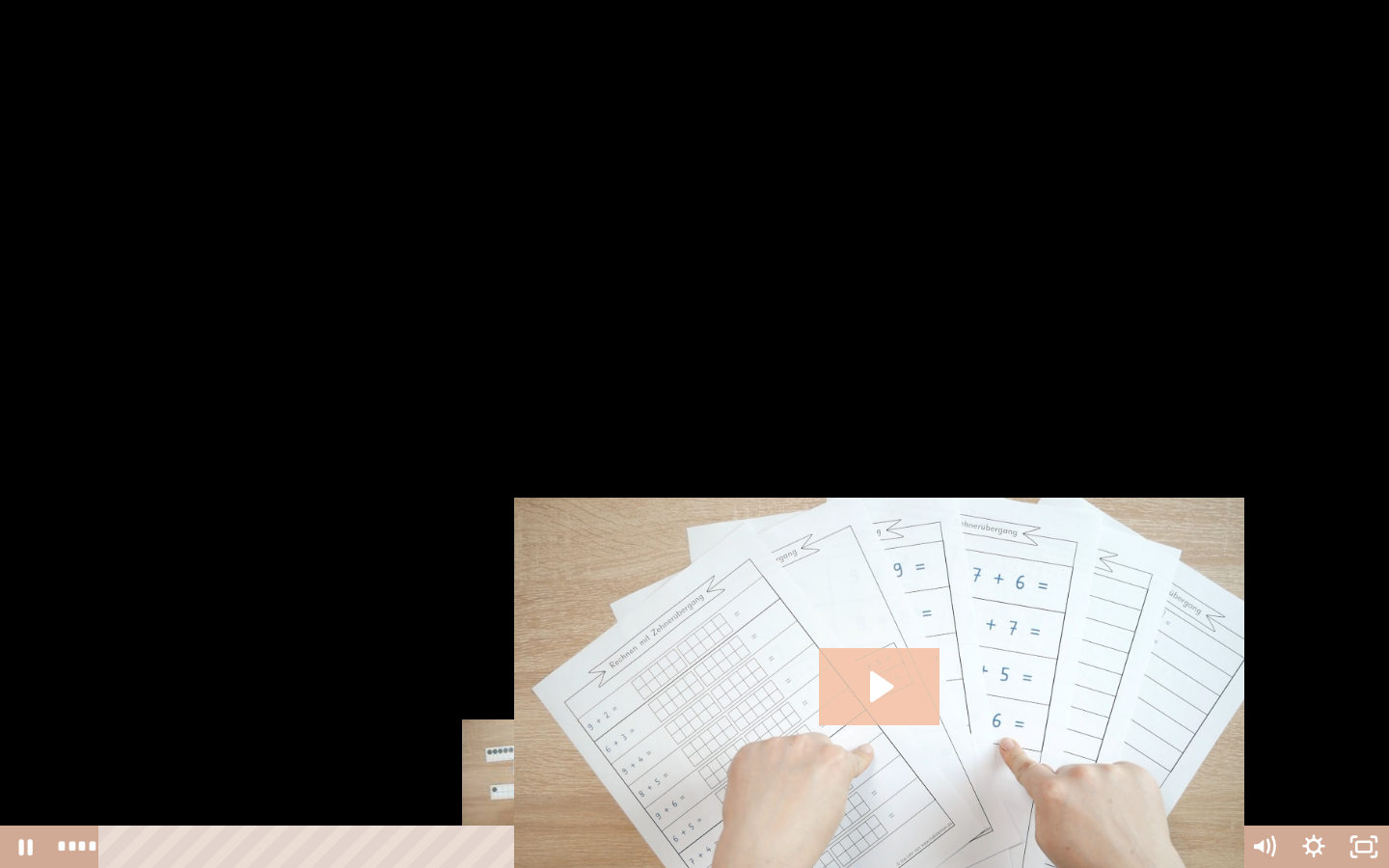 click on "****" at bounding box center [671, 847] 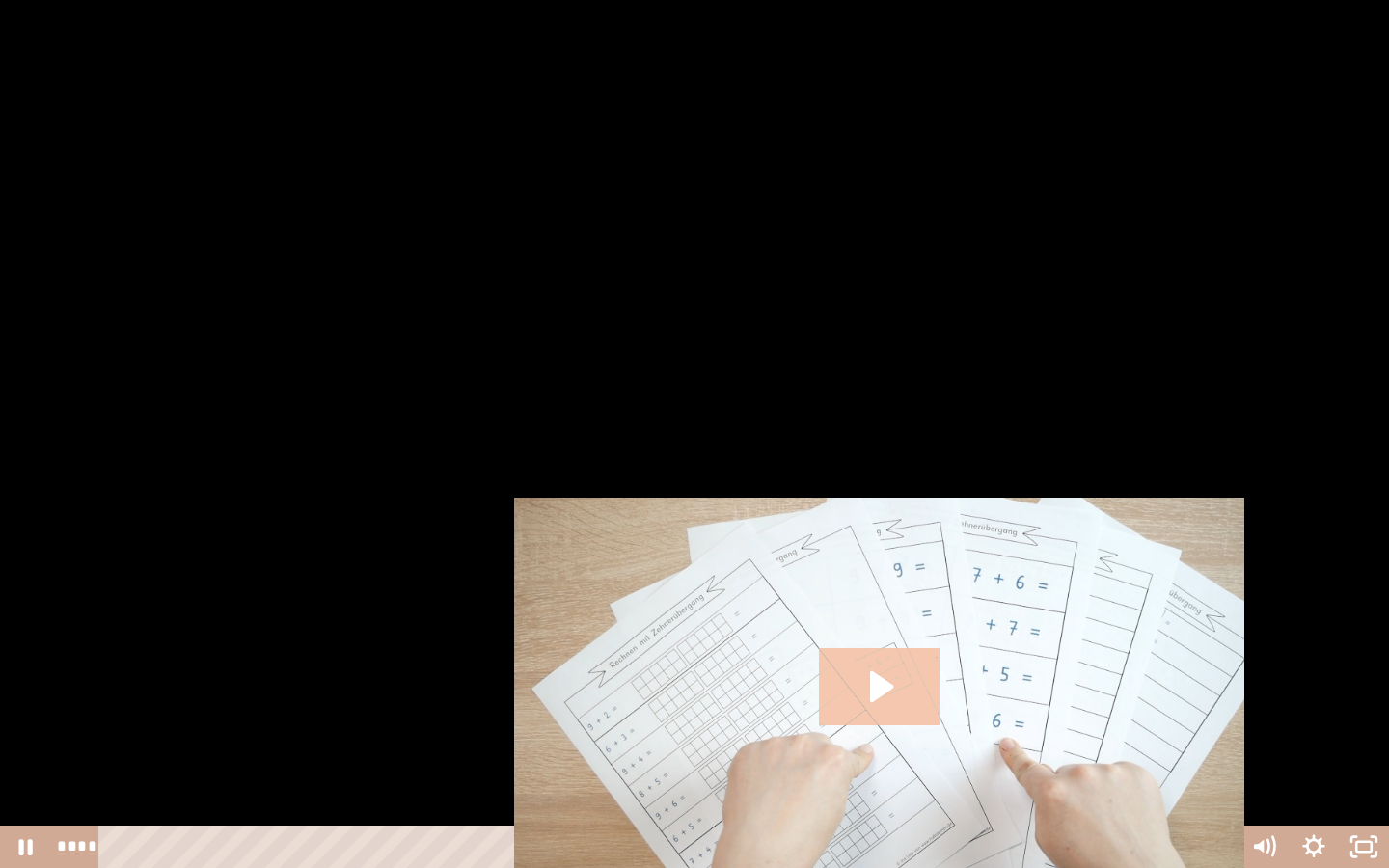drag, startPoint x: 254, startPoint y: 823, endPoint x: 669, endPoint y: 839, distance: 415.30832 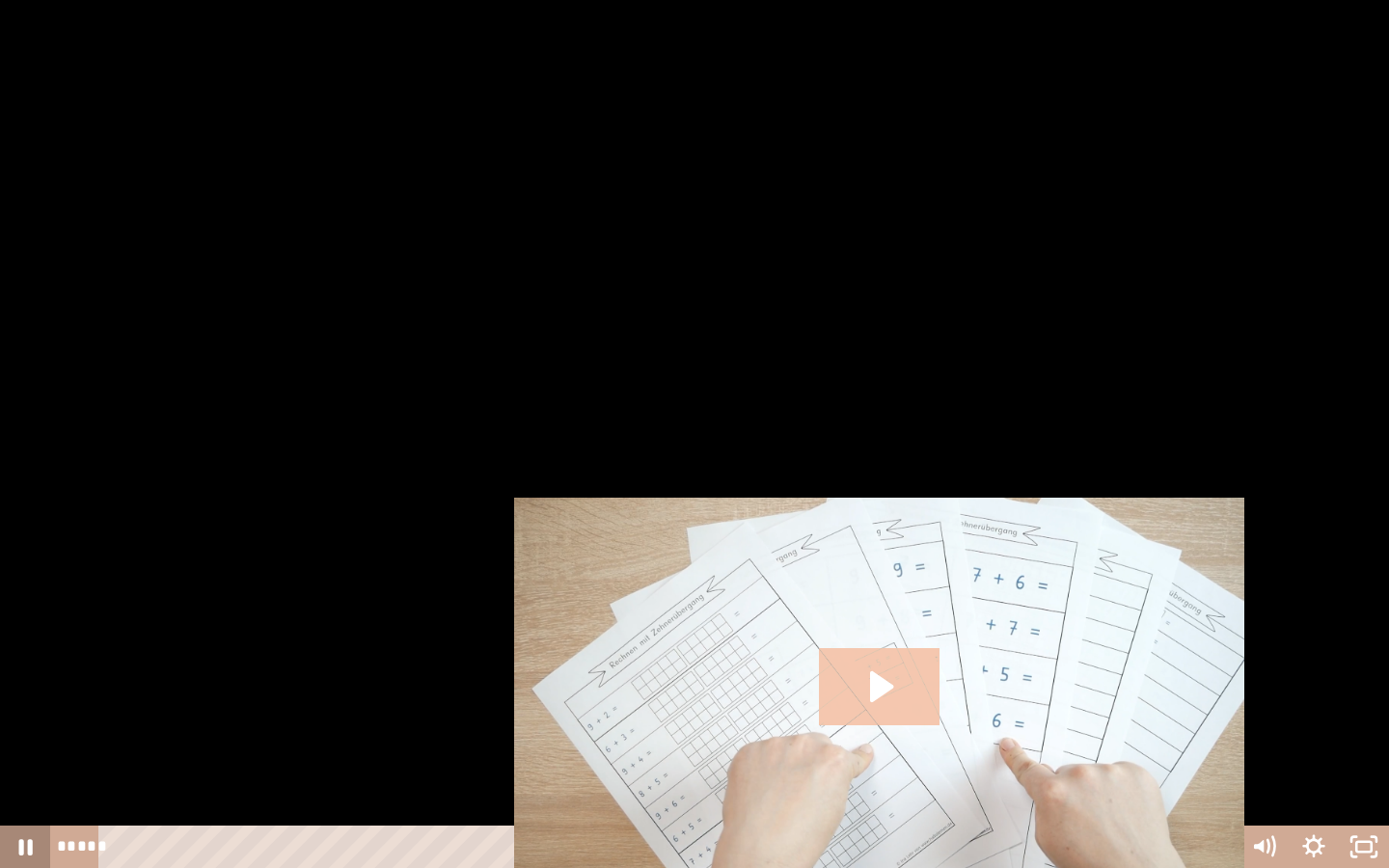 click 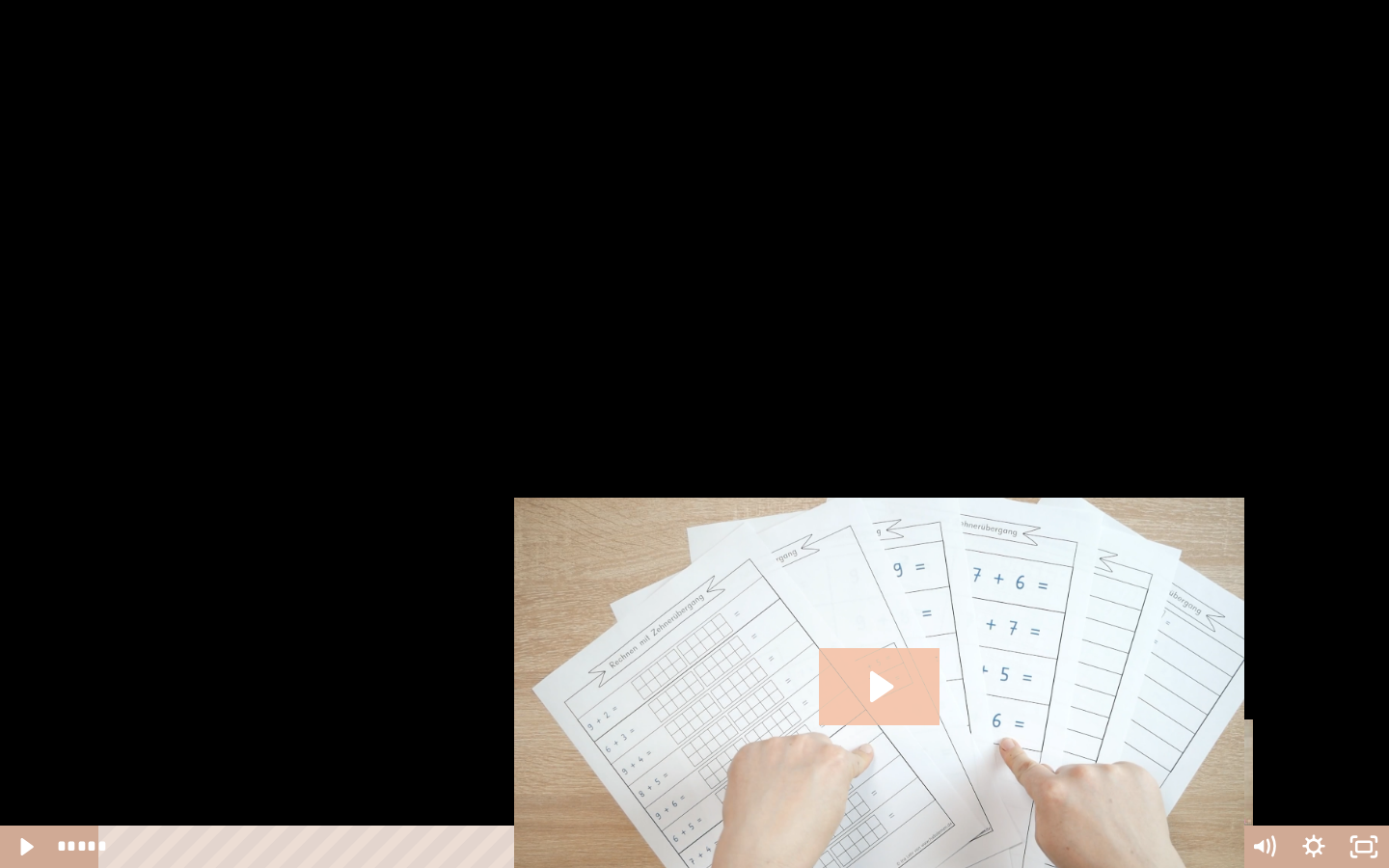 drag, startPoint x: 1080, startPoint y: 852, endPoint x: 1160, endPoint y: 845, distance: 80.305666 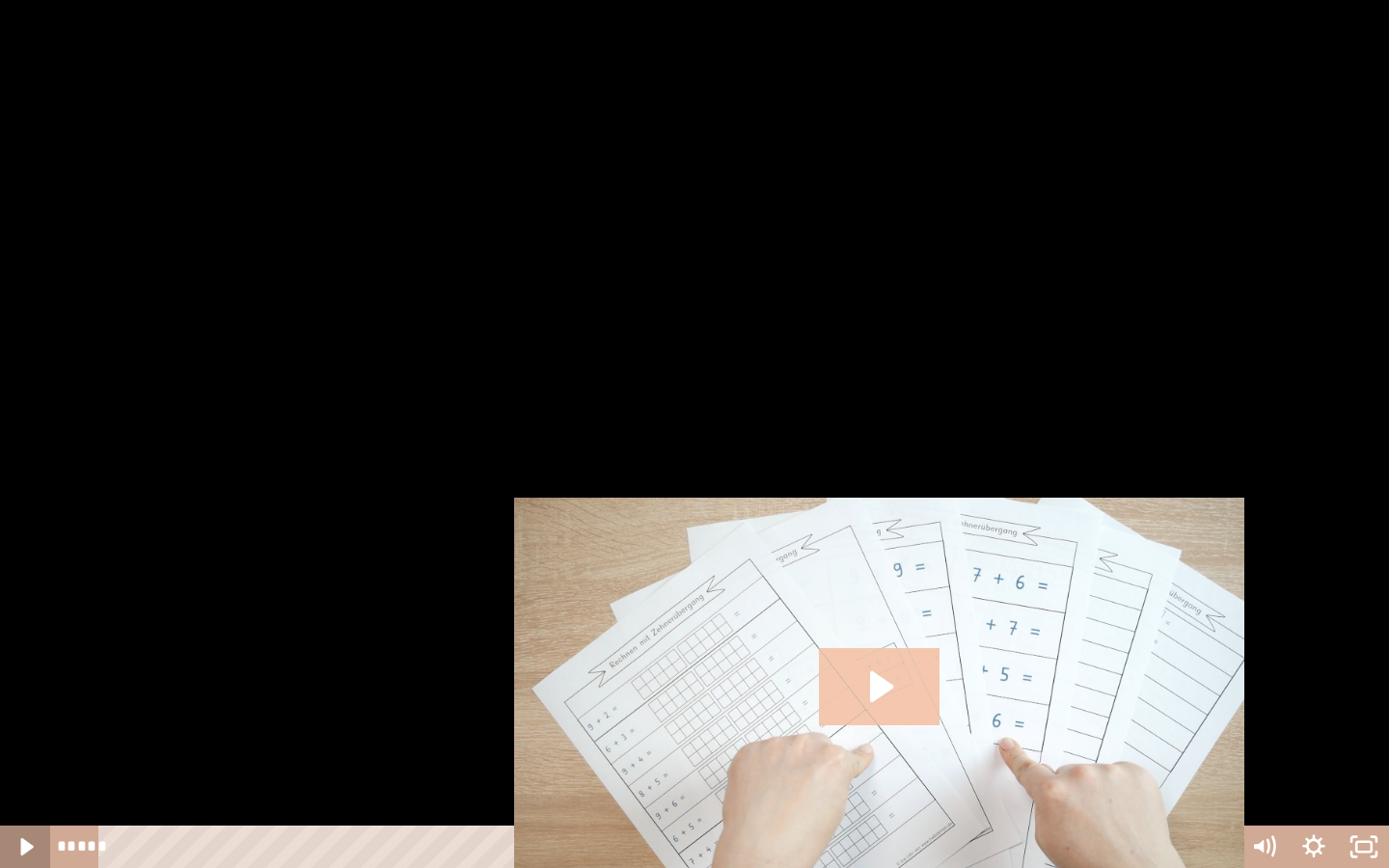 click 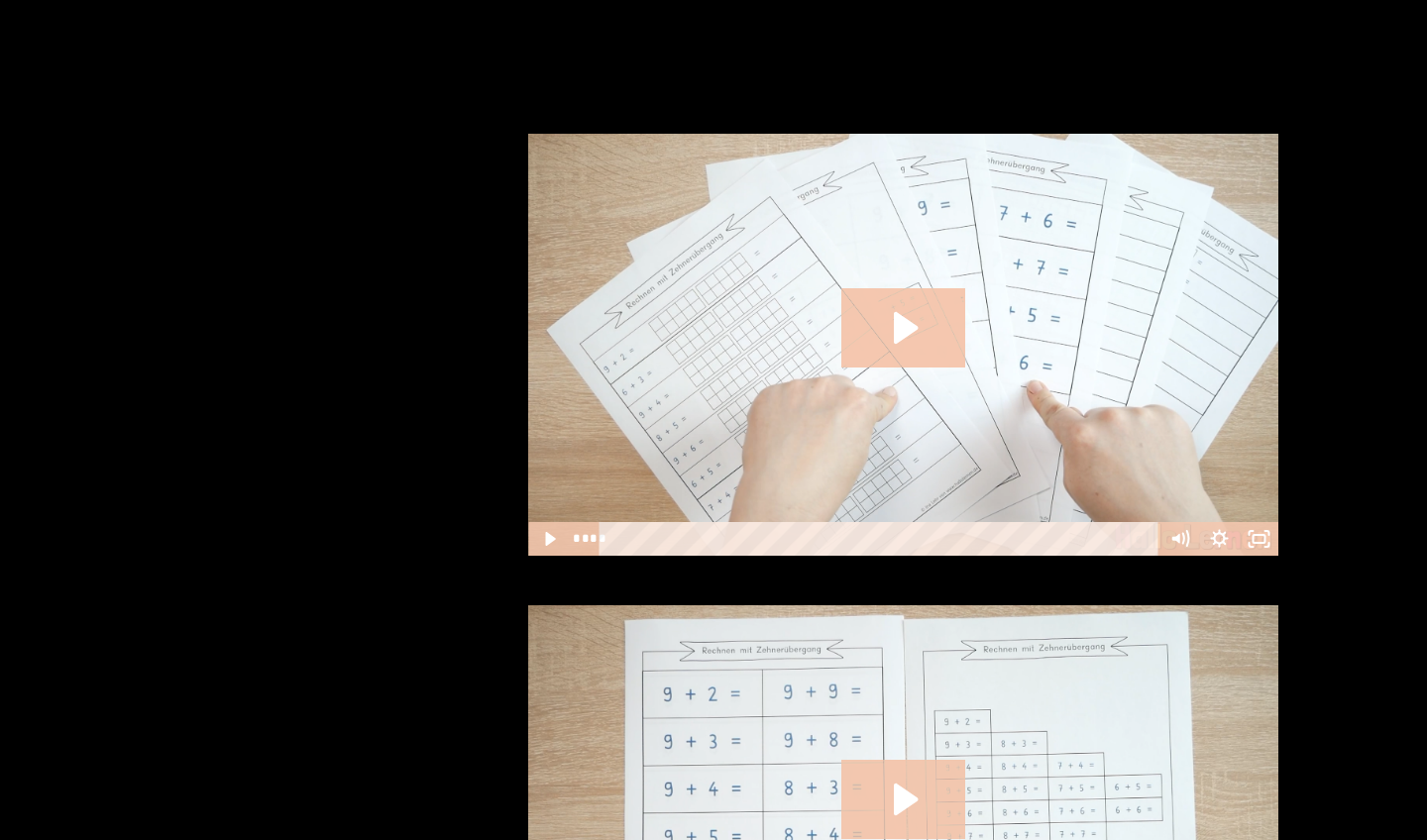 scroll, scrollTop: 2144, scrollLeft: 0, axis: vertical 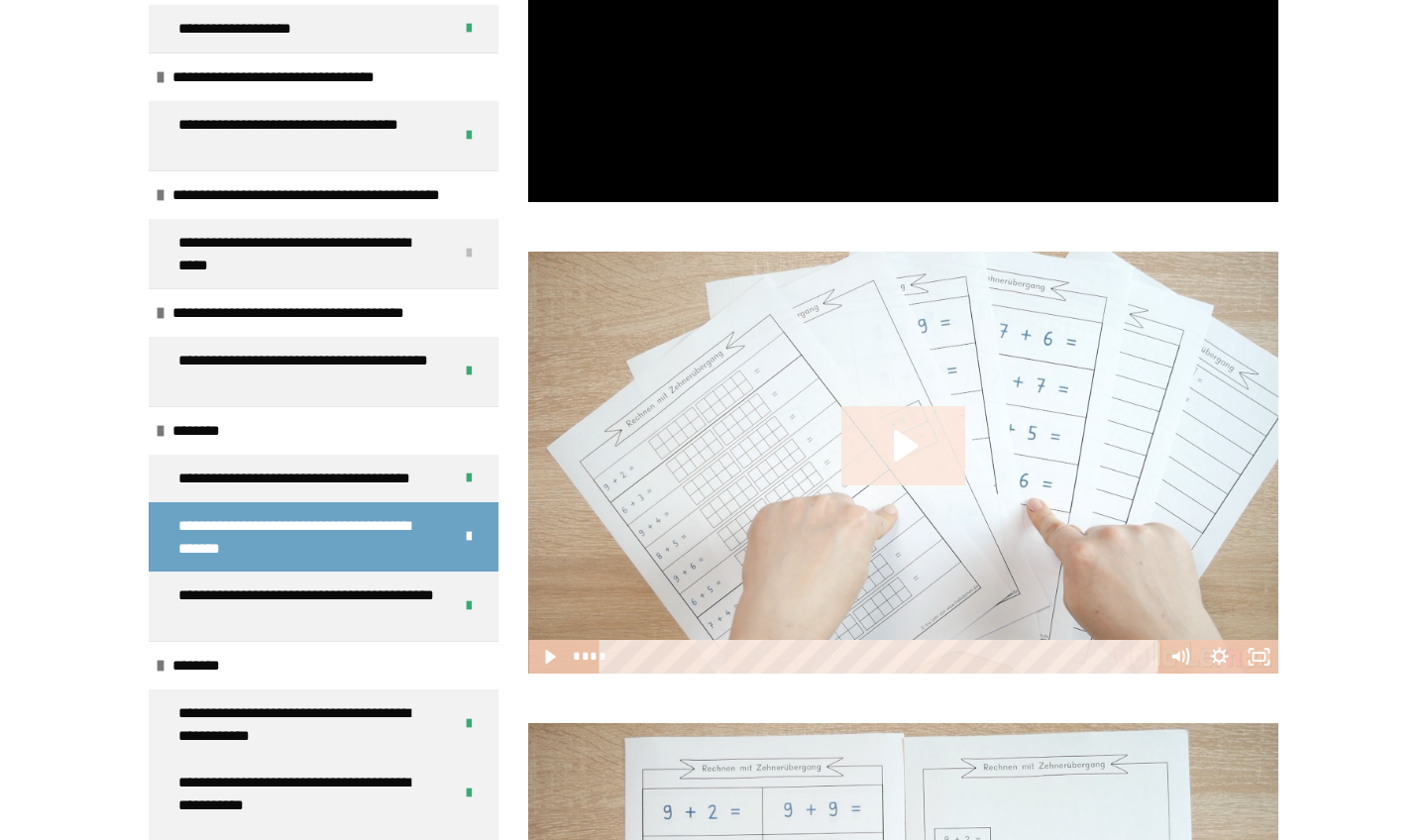 click 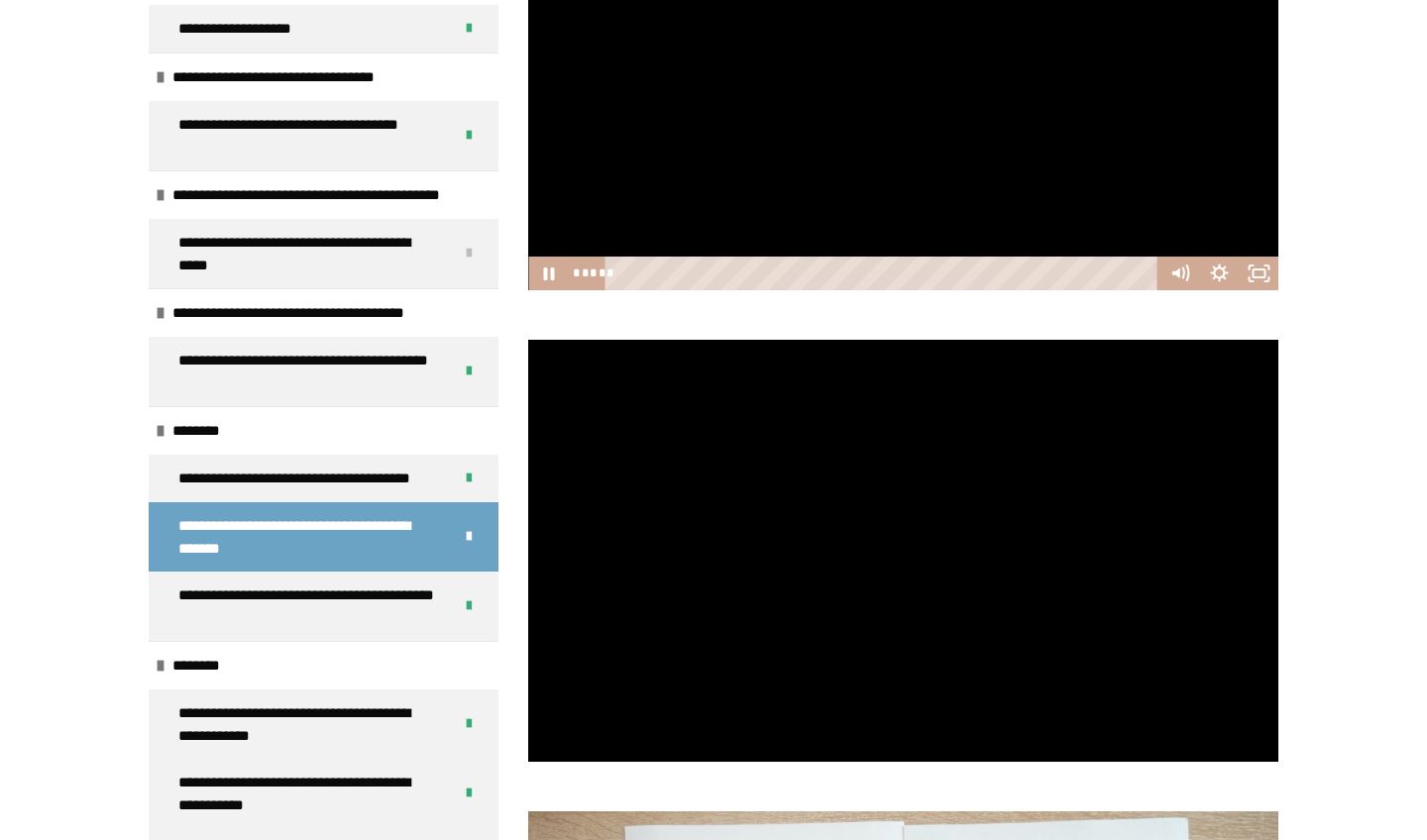 scroll, scrollTop: 2015, scrollLeft: 0, axis: vertical 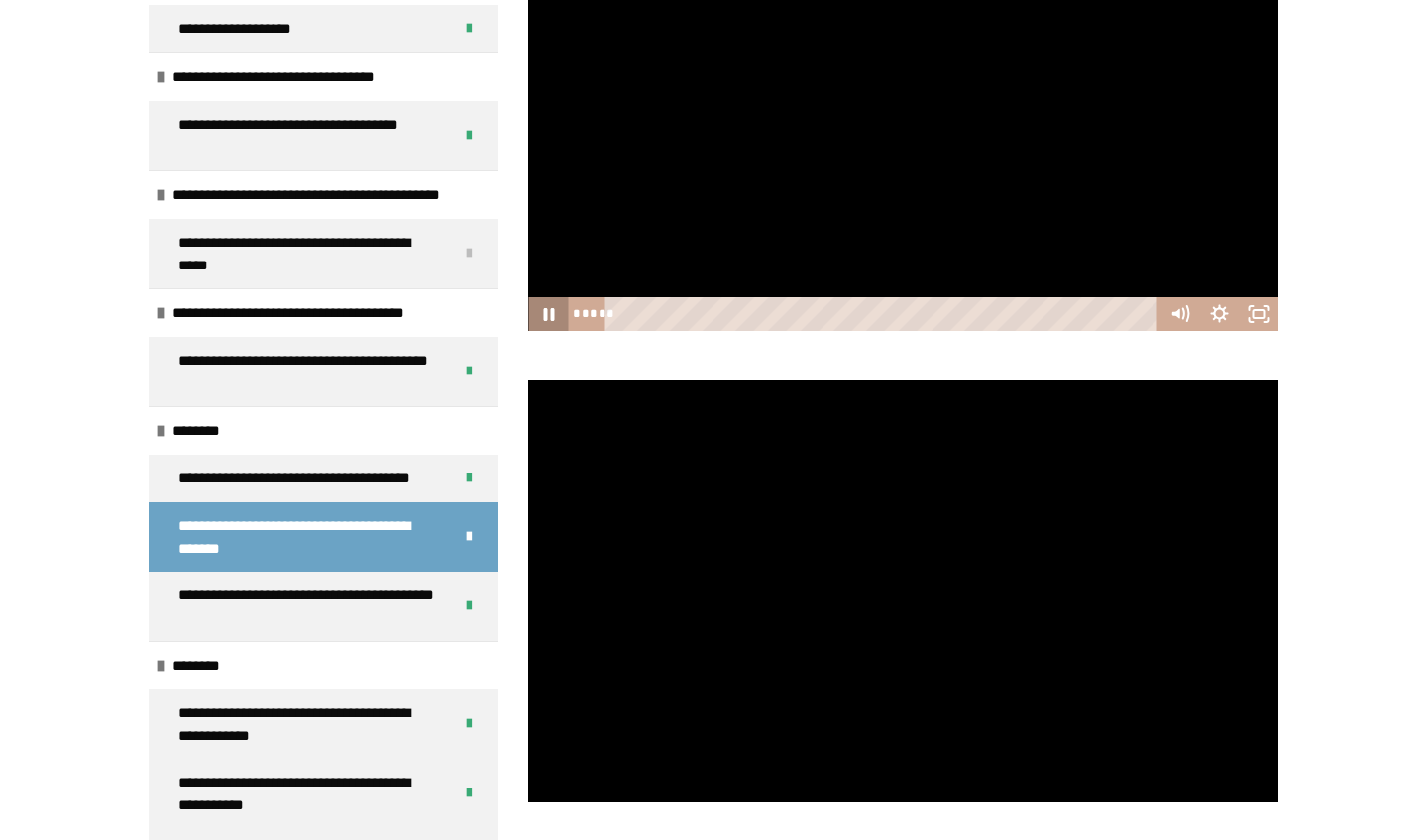 click 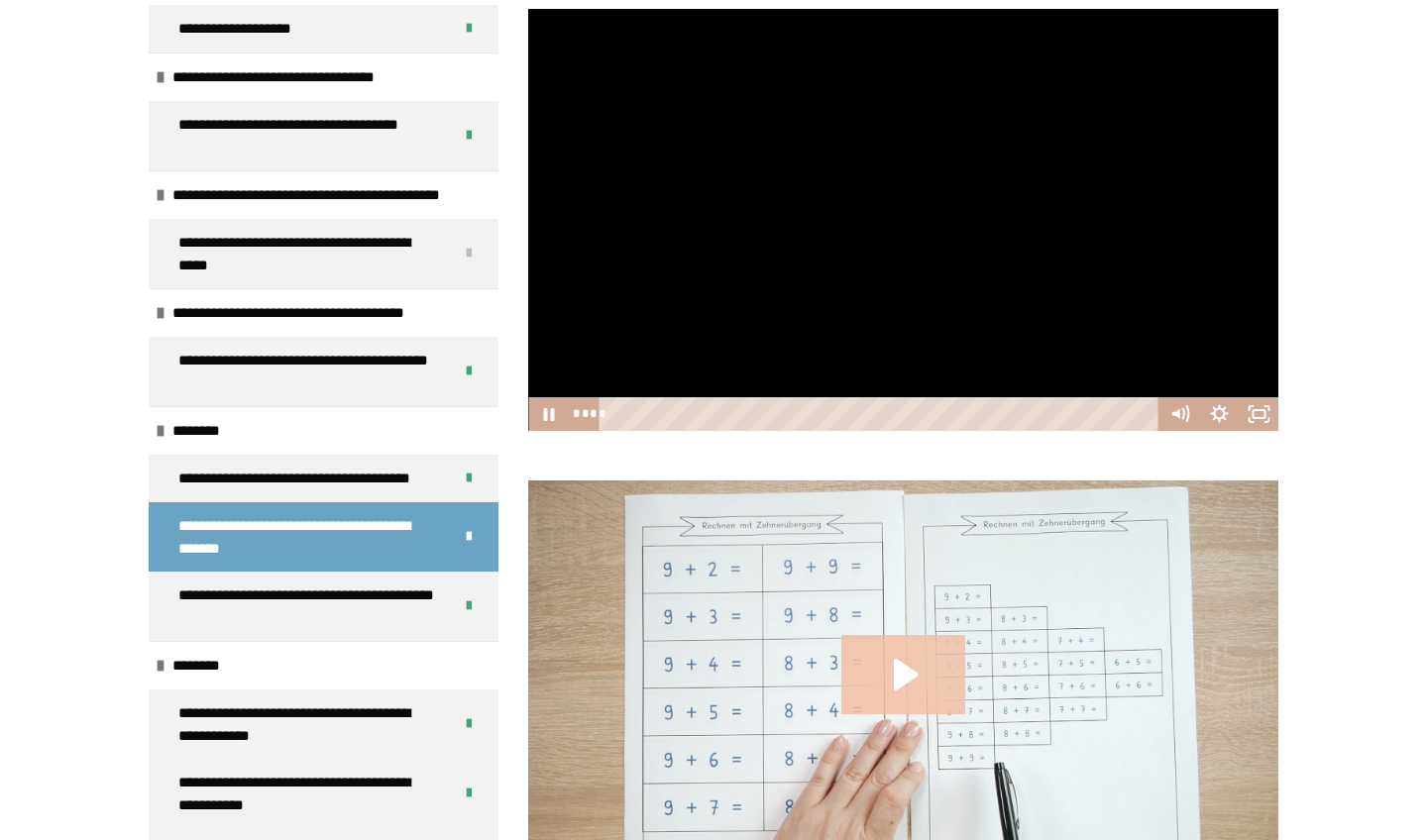 scroll, scrollTop: 2386, scrollLeft: 0, axis: vertical 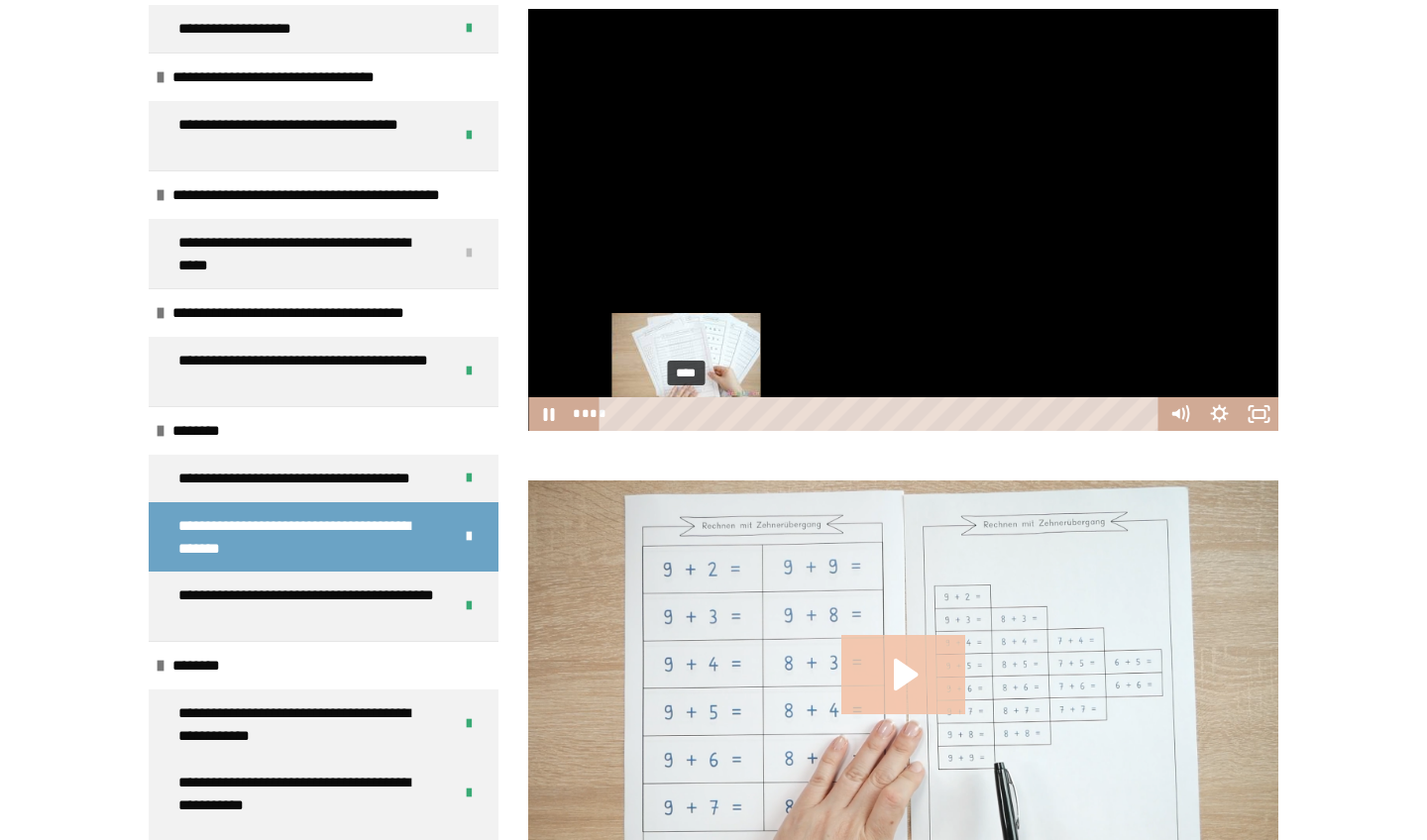 click on "****" at bounding box center (882, 414) 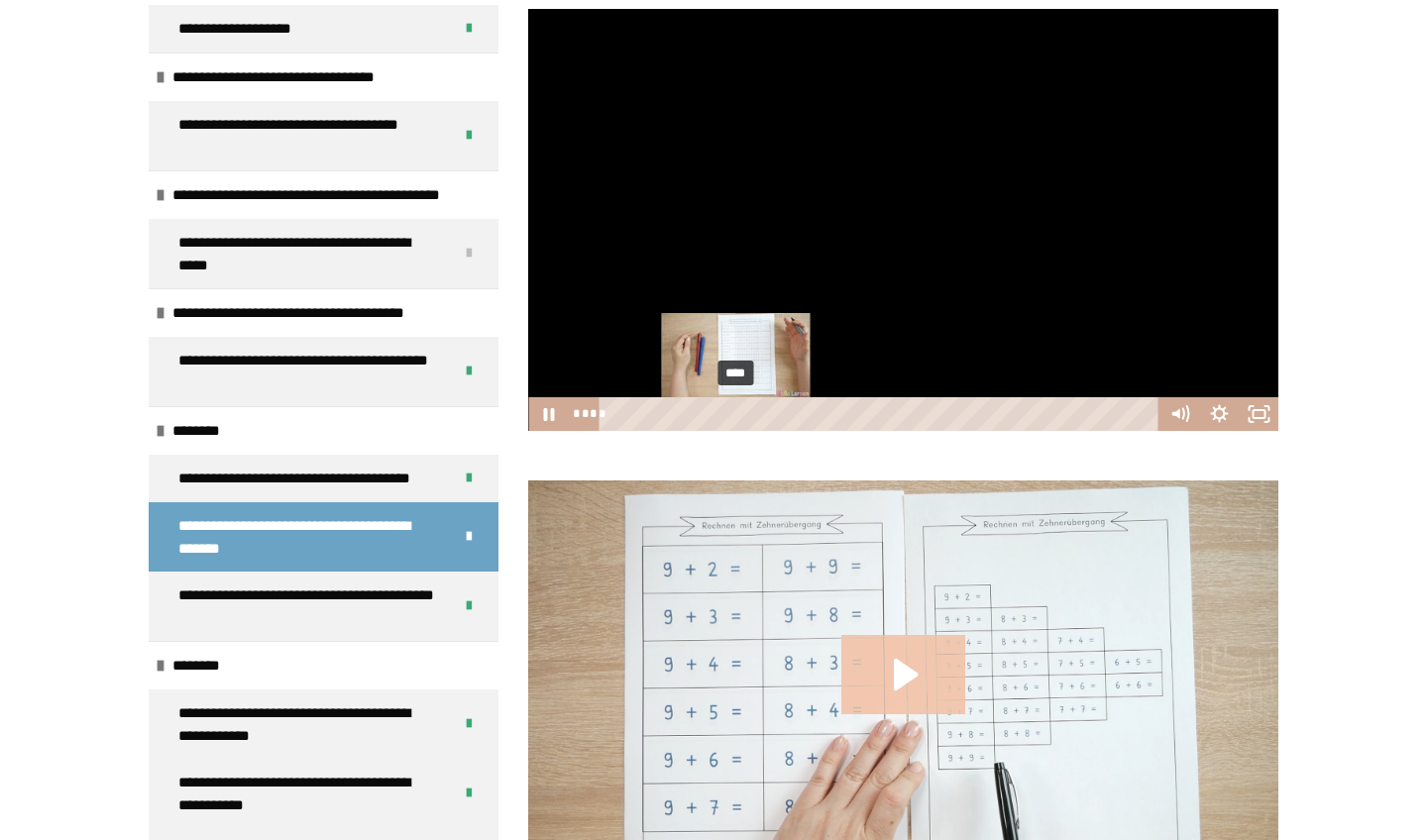 click on "****" at bounding box center [882, 414] 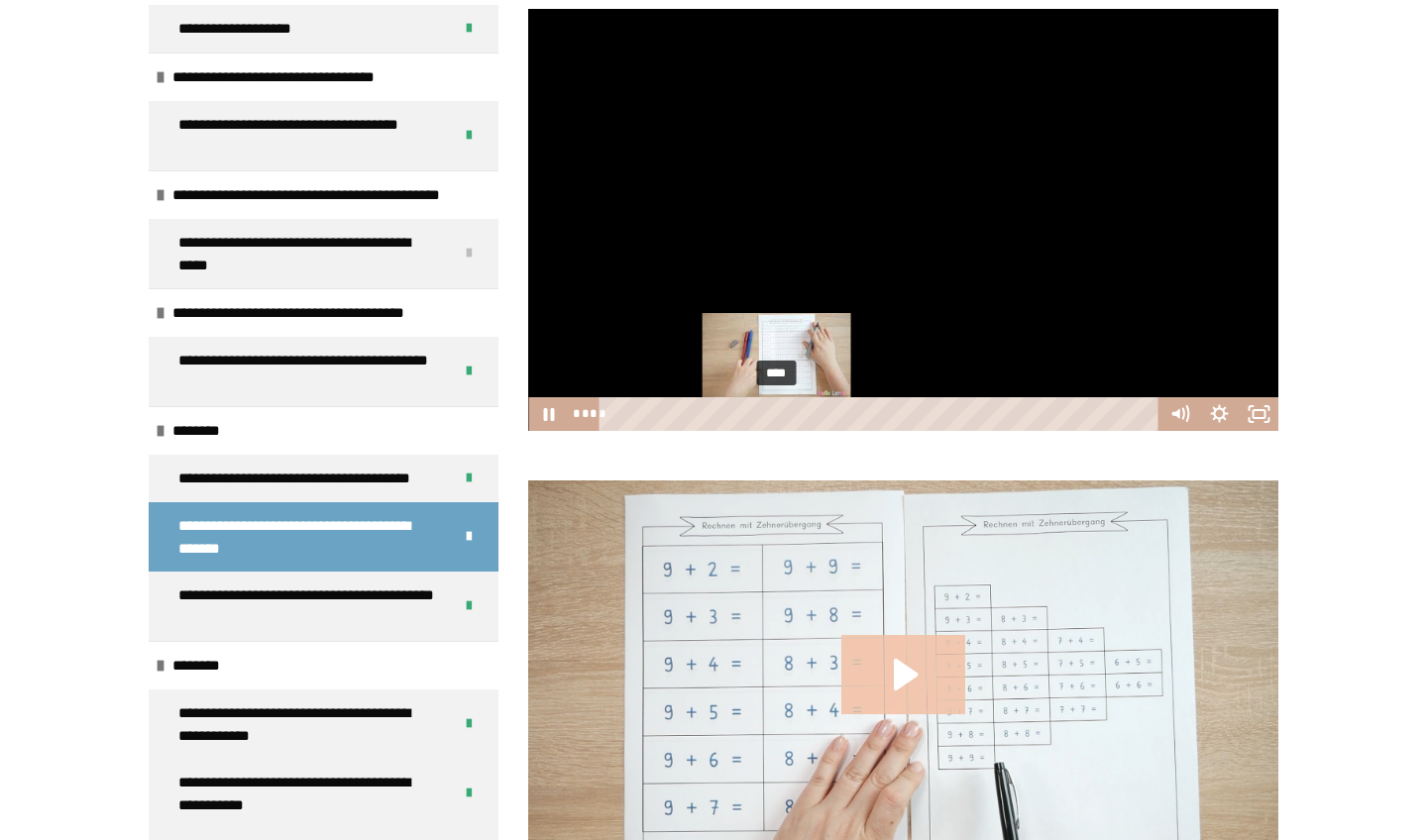 click on "****" at bounding box center (882, 414) 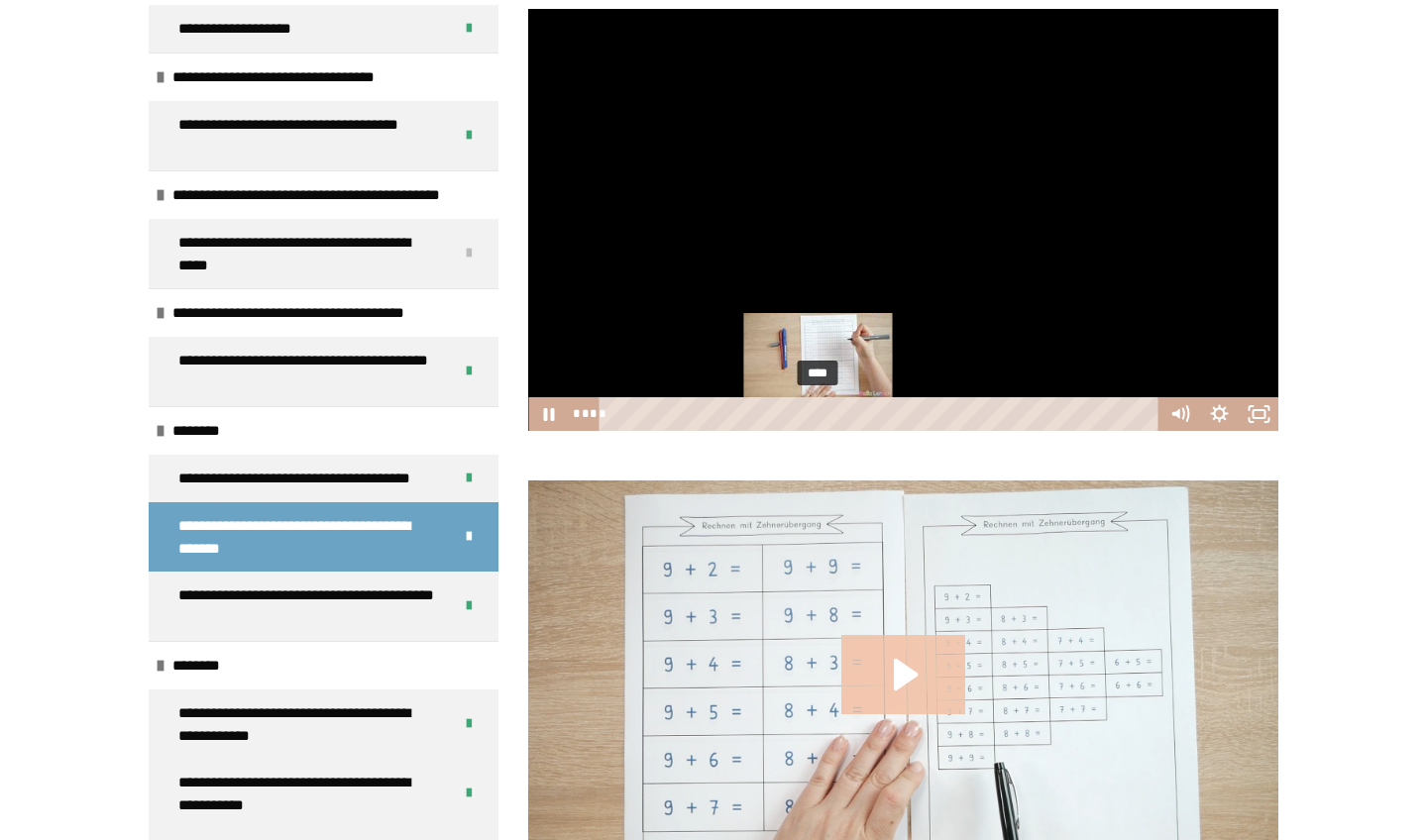 click on "****" at bounding box center [882, 414] 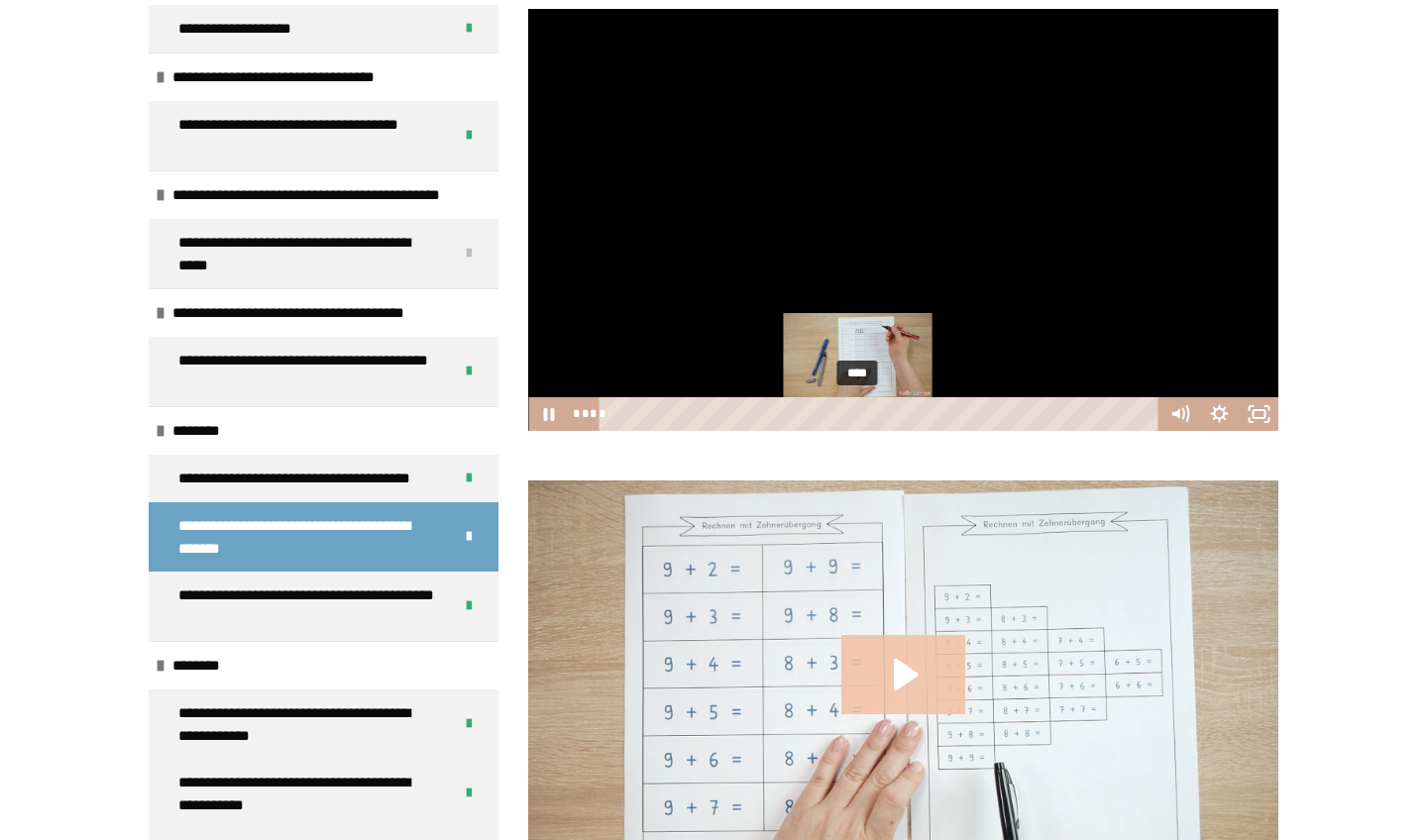 click on "****" at bounding box center [882, 414] 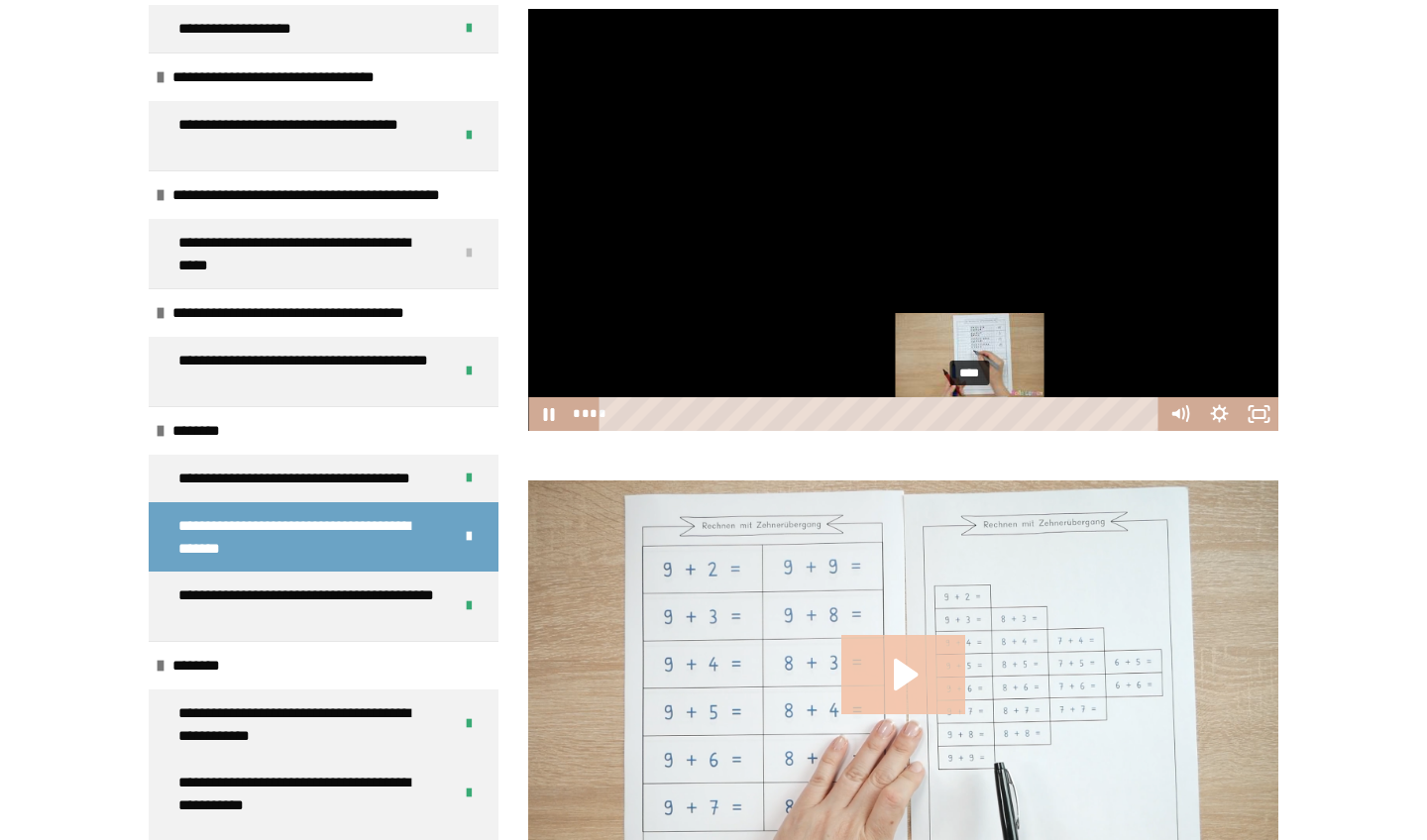 click on "****" at bounding box center [882, 414] 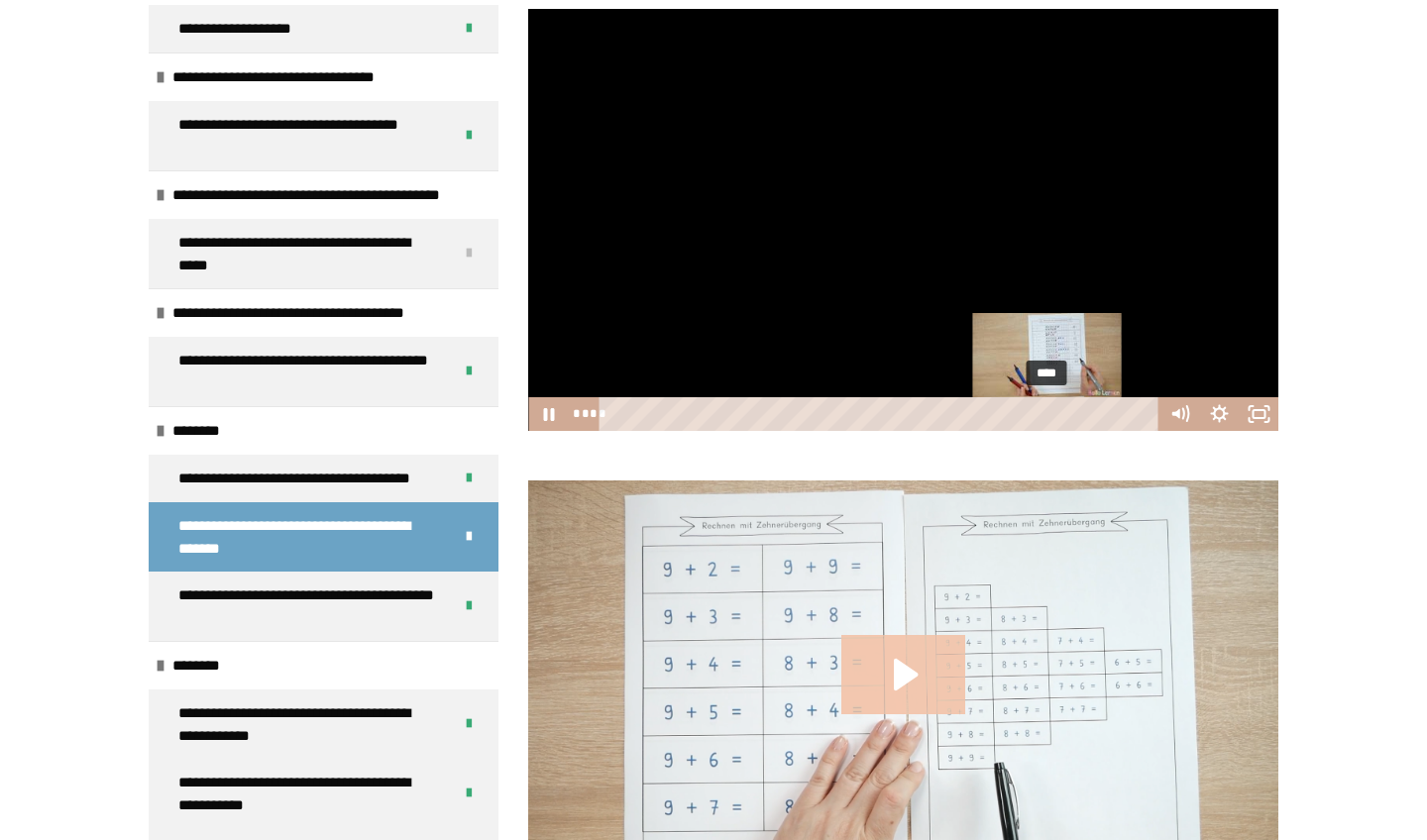 click on "****" at bounding box center (882, 414) 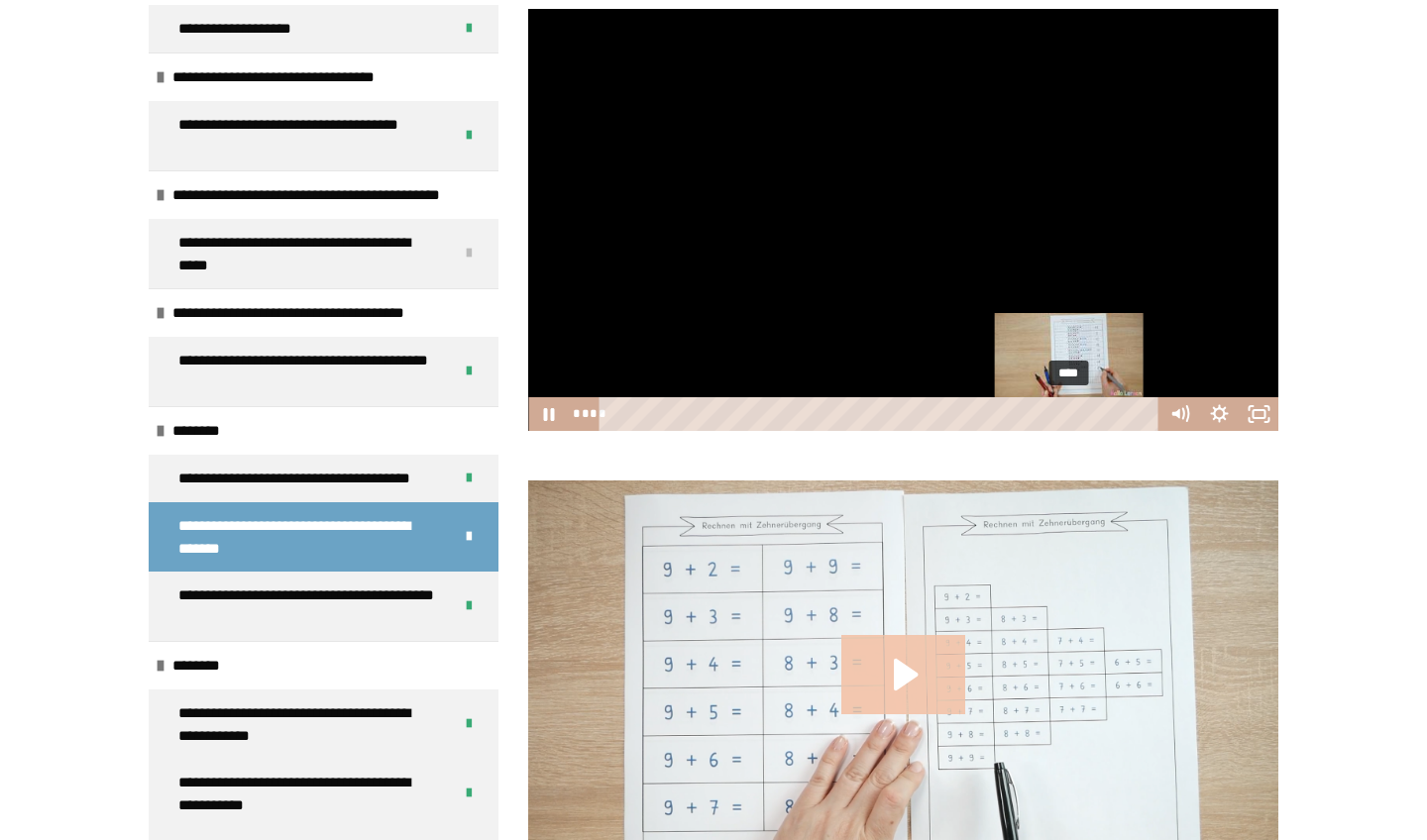 drag, startPoint x: 1052, startPoint y: 411, endPoint x: 1080, endPoint y: 412, distance: 28.01785 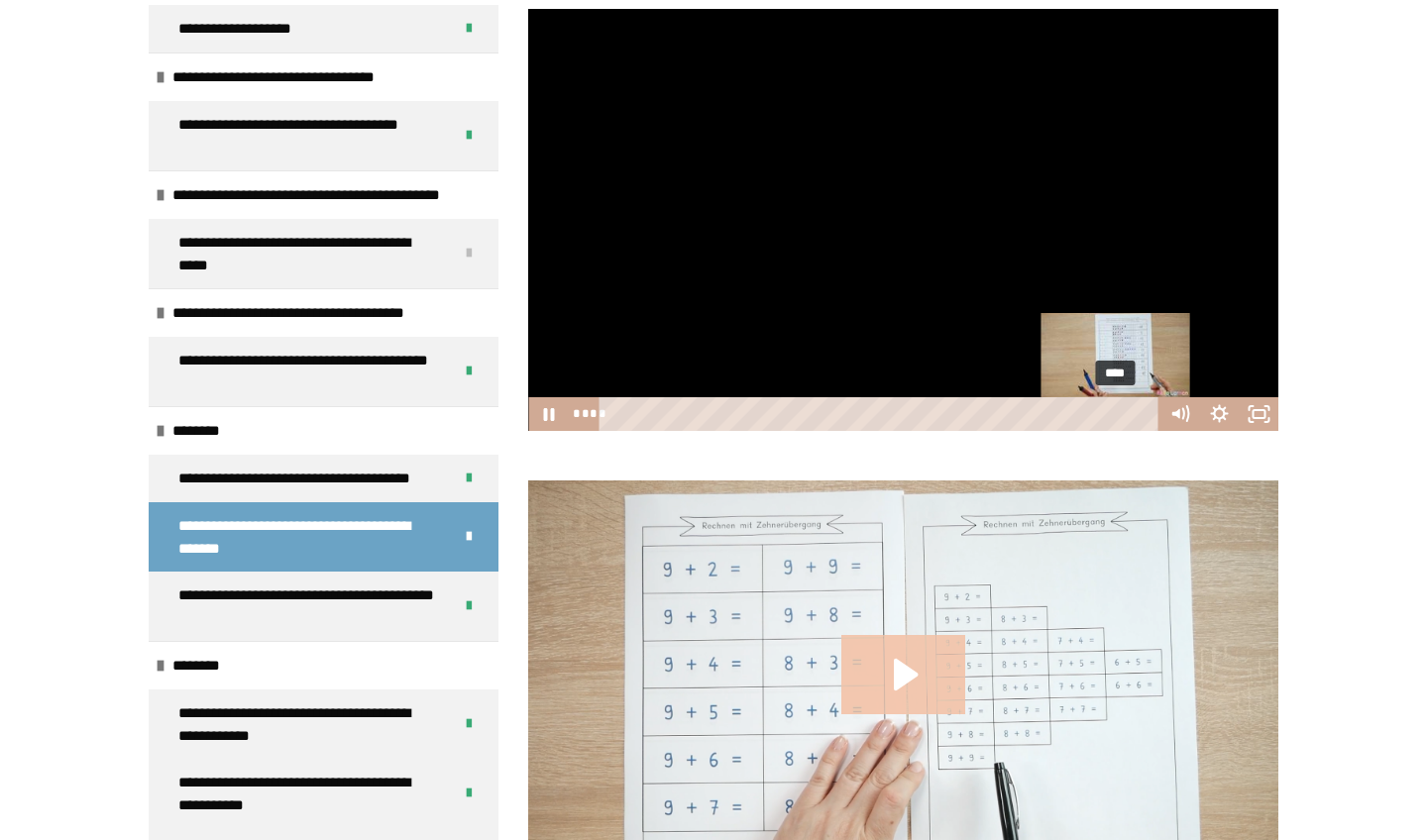 drag, startPoint x: 1080, startPoint y: 412, endPoint x: 1123, endPoint y: 411, distance: 43.011626 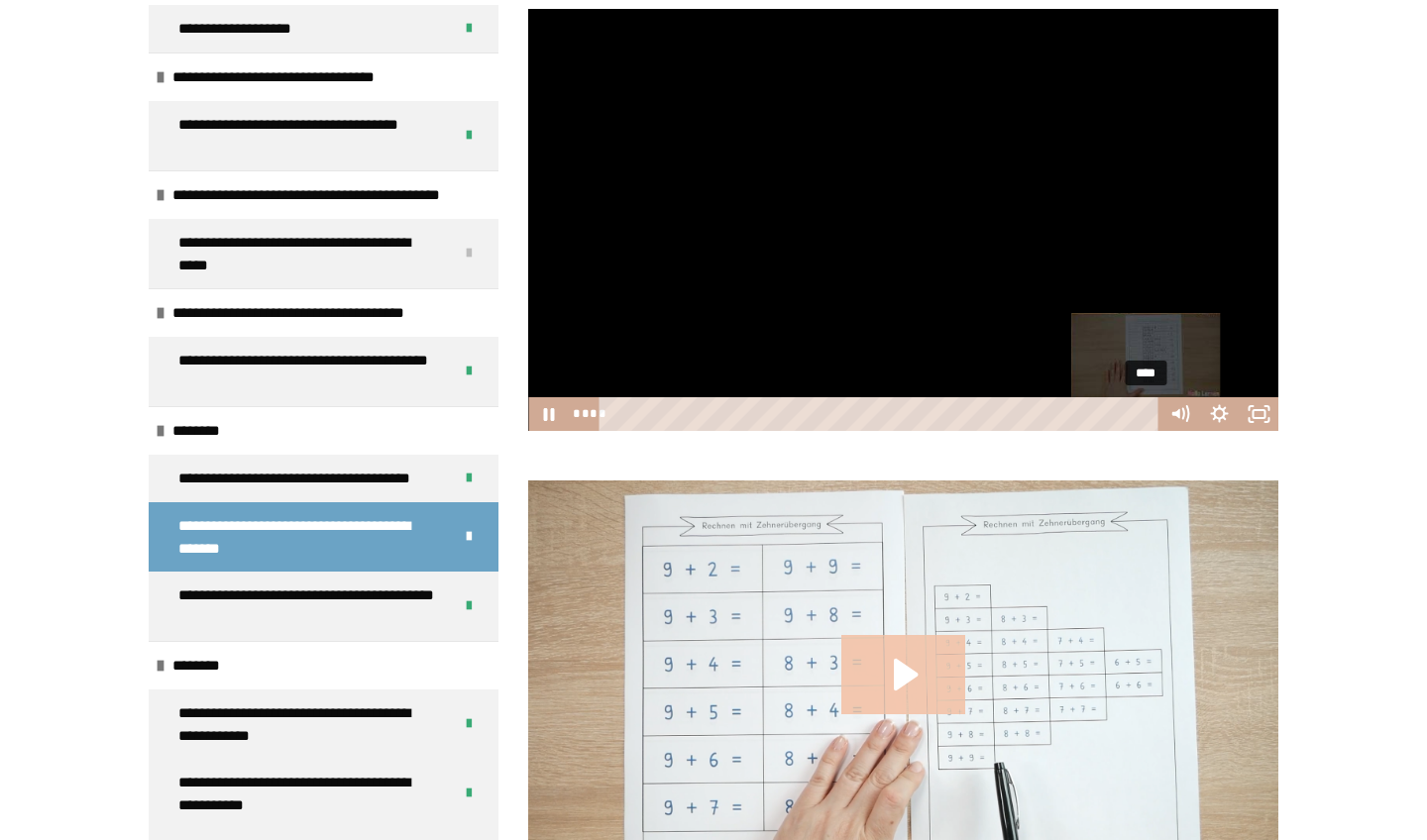 drag, startPoint x: 1123, startPoint y: 411, endPoint x: 1148, endPoint y: 412, distance: 25.019992 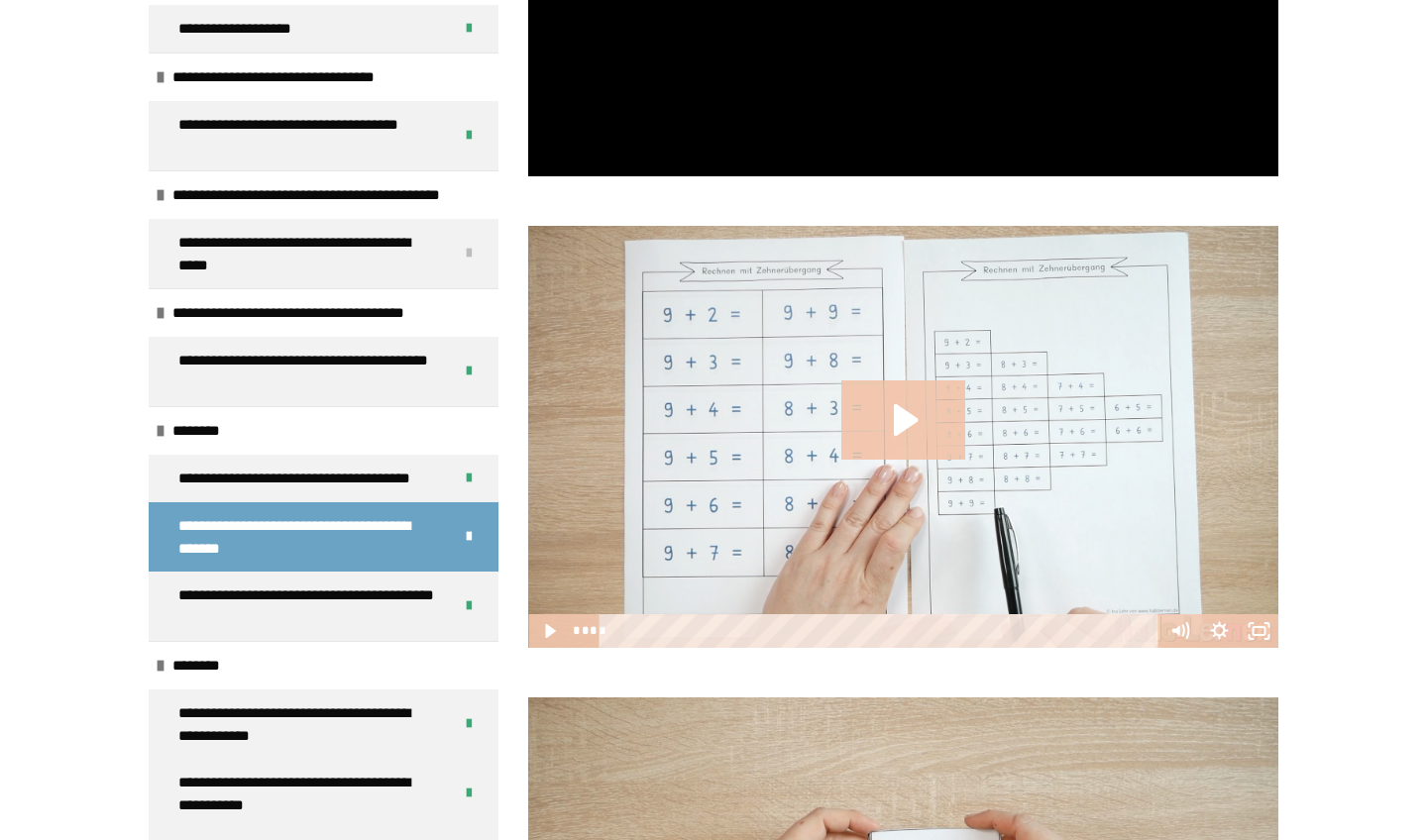 scroll, scrollTop: 2769, scrollLeft: 0, axis: vertical 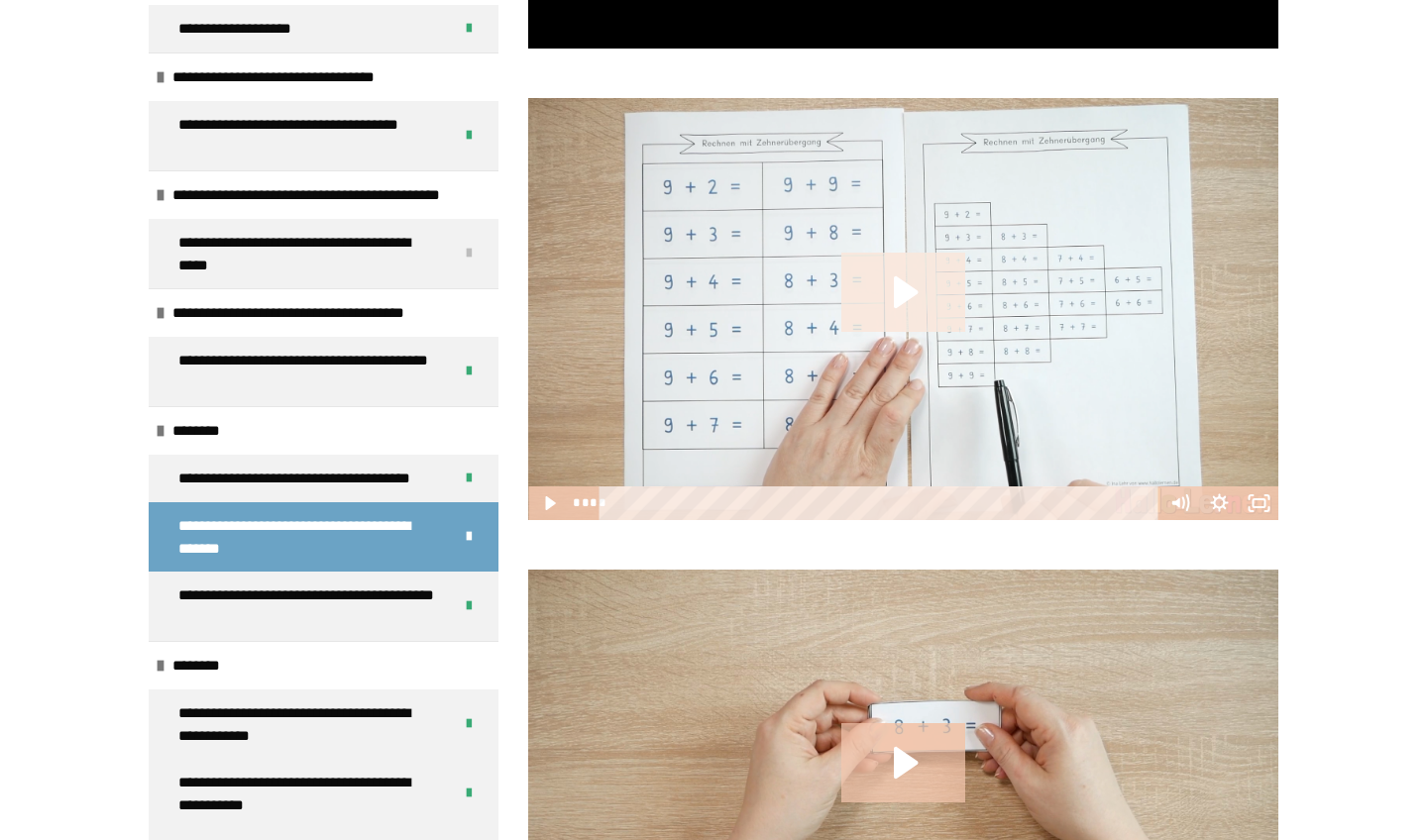 click 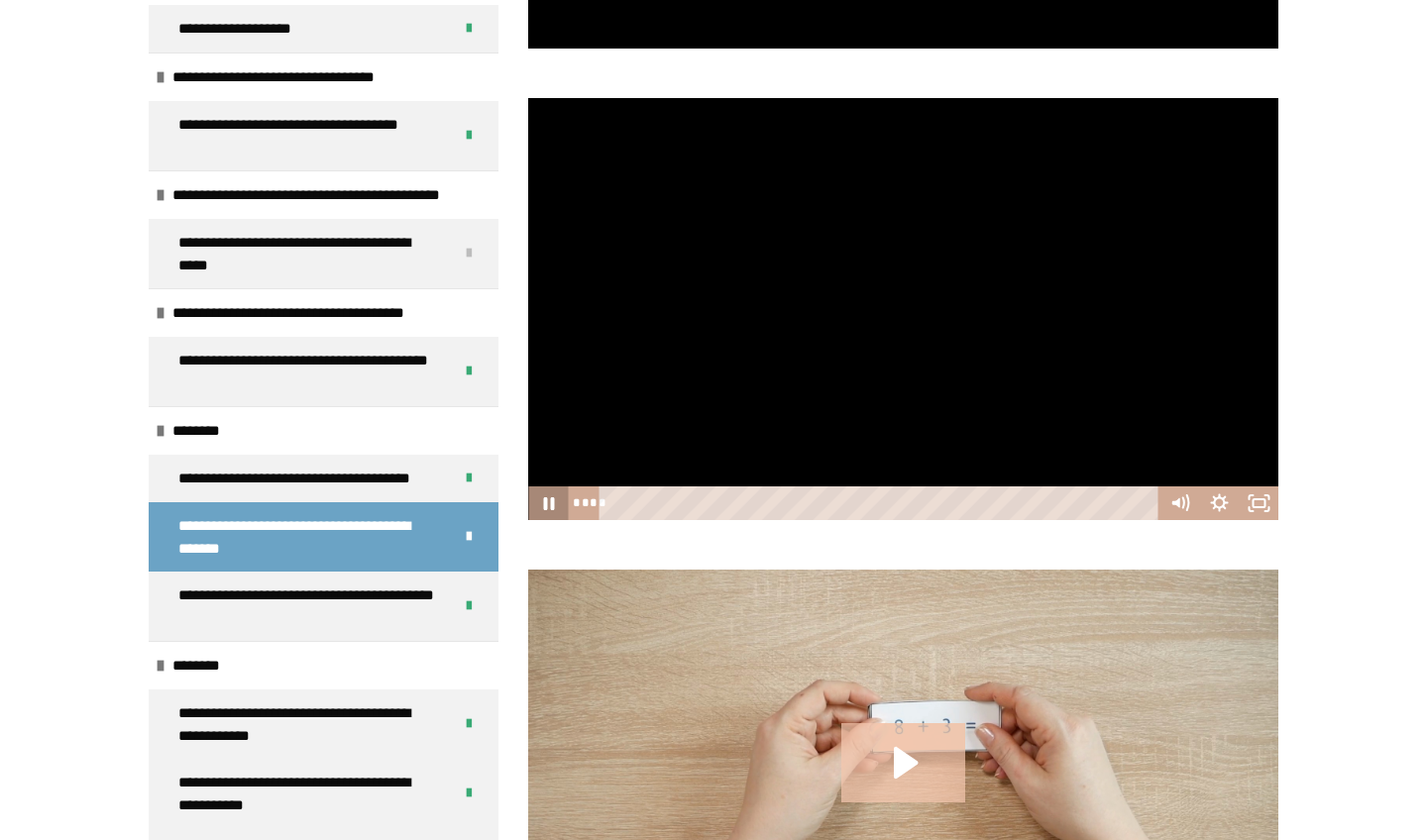 click 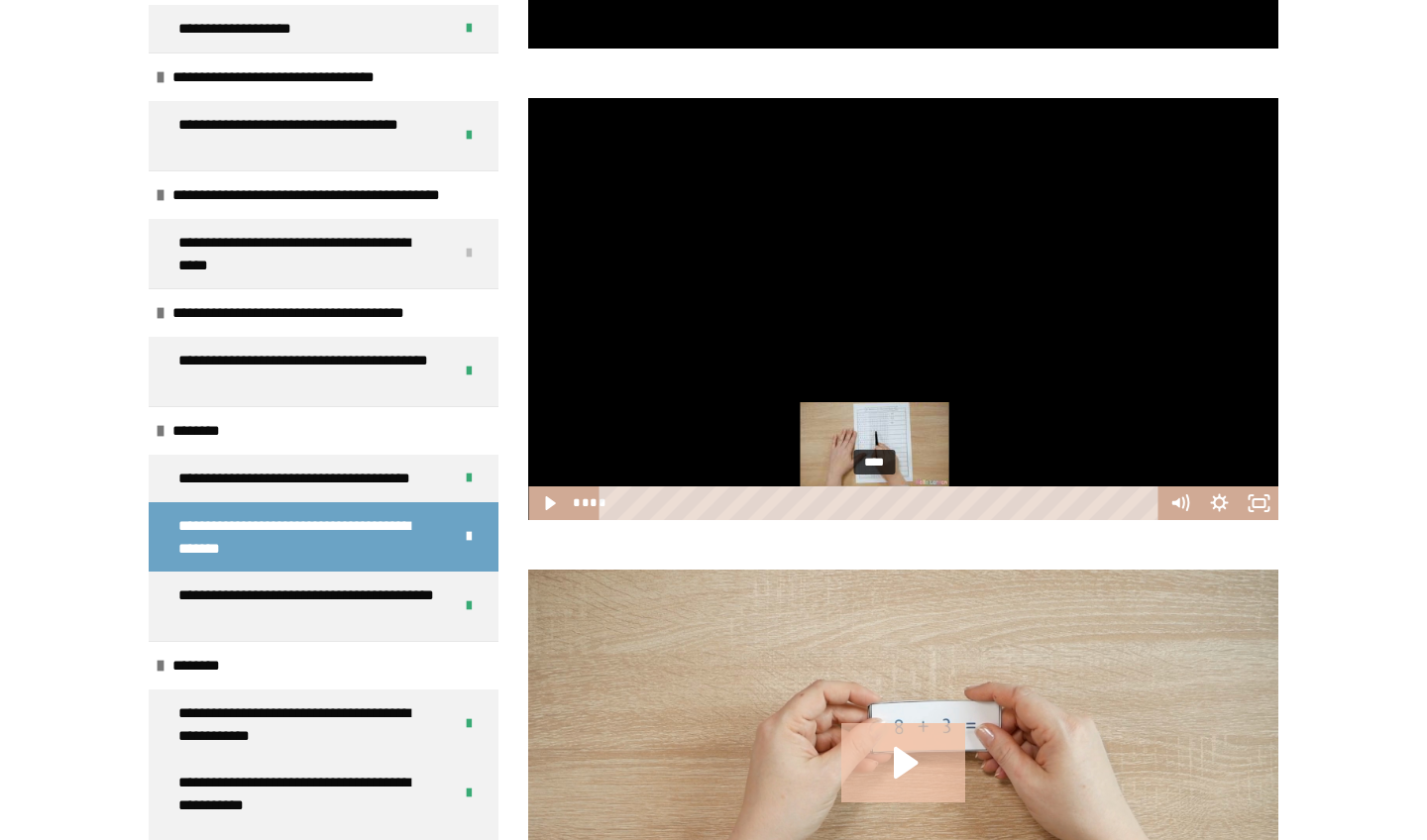 drag, startPoint x: 705, startPoint y: 504, endPoint x: 875, endPoint y: 506, distance: 170.01176 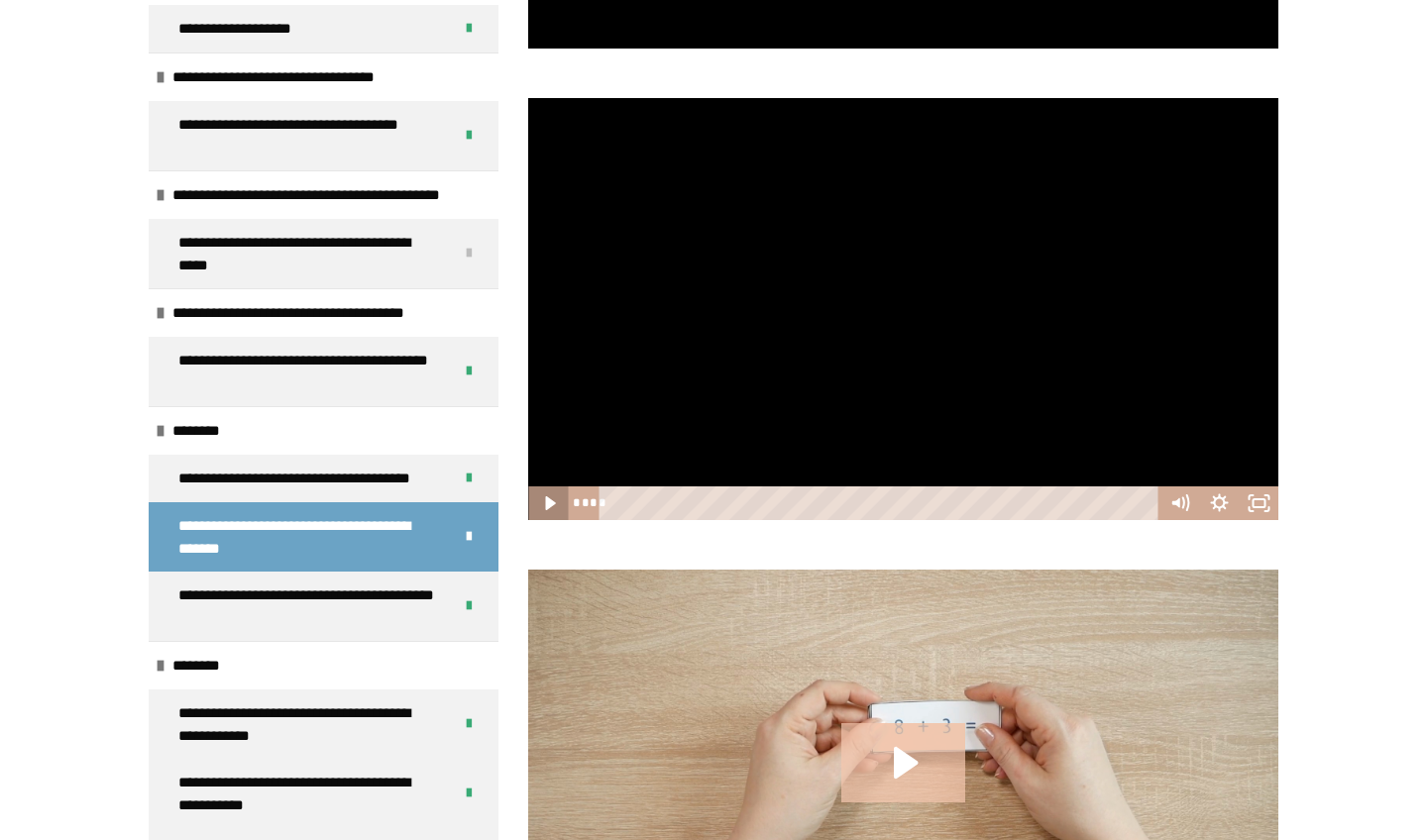 click 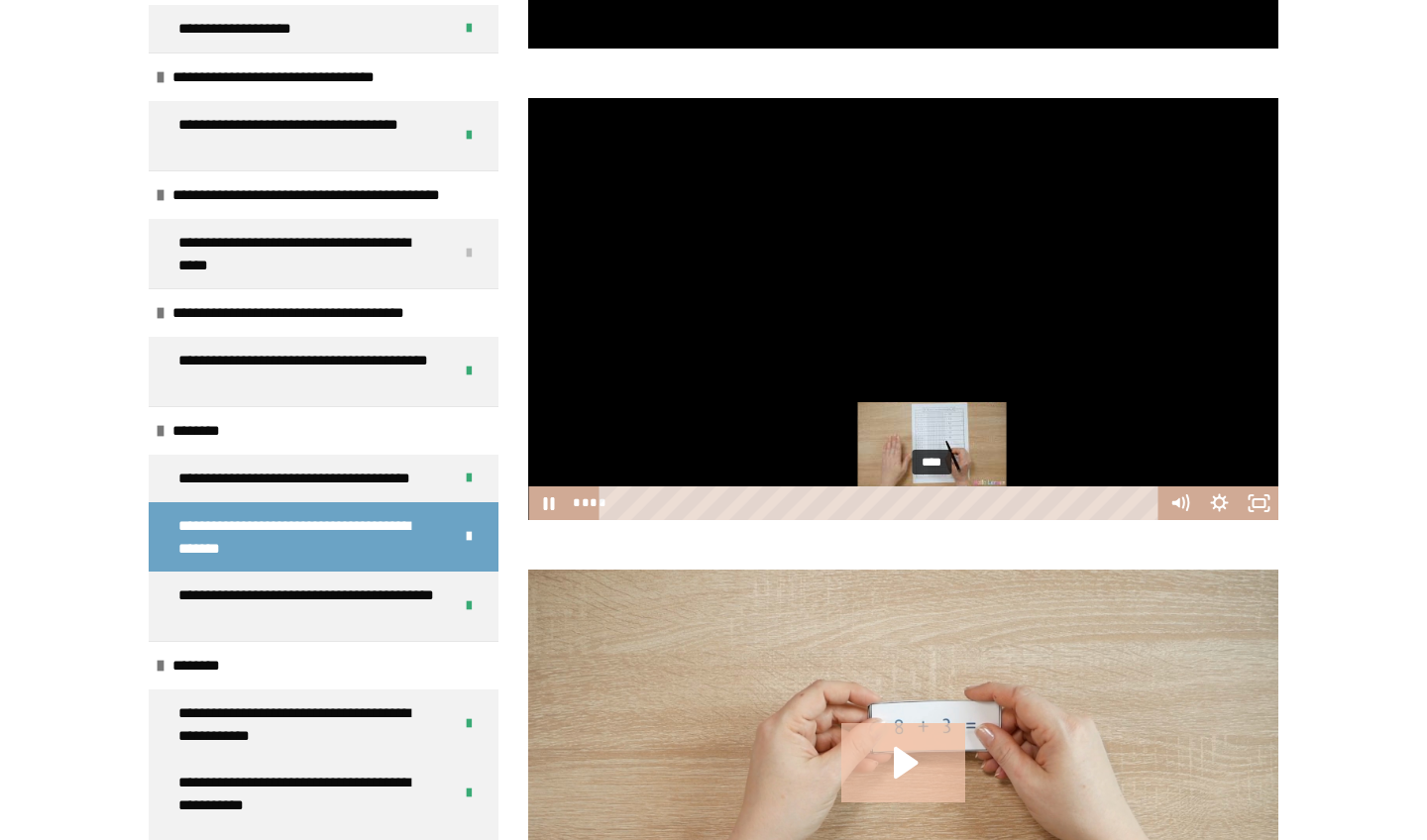 click on "****" at bounding box center [882, 503] 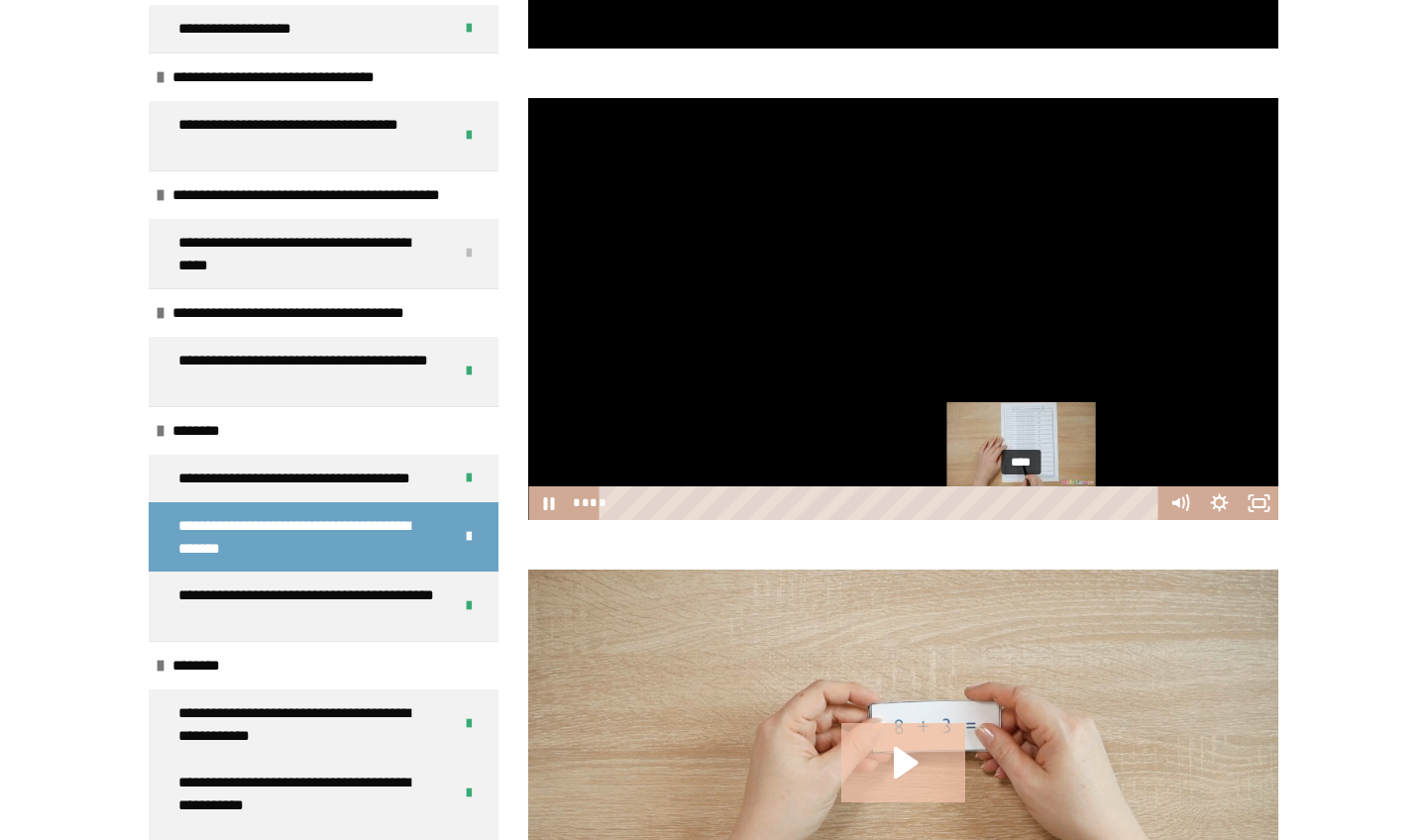 drag, startPoint x: 940, startPoint y: 506, endPoint x: 1024, endPoint y: 506, distance: 84 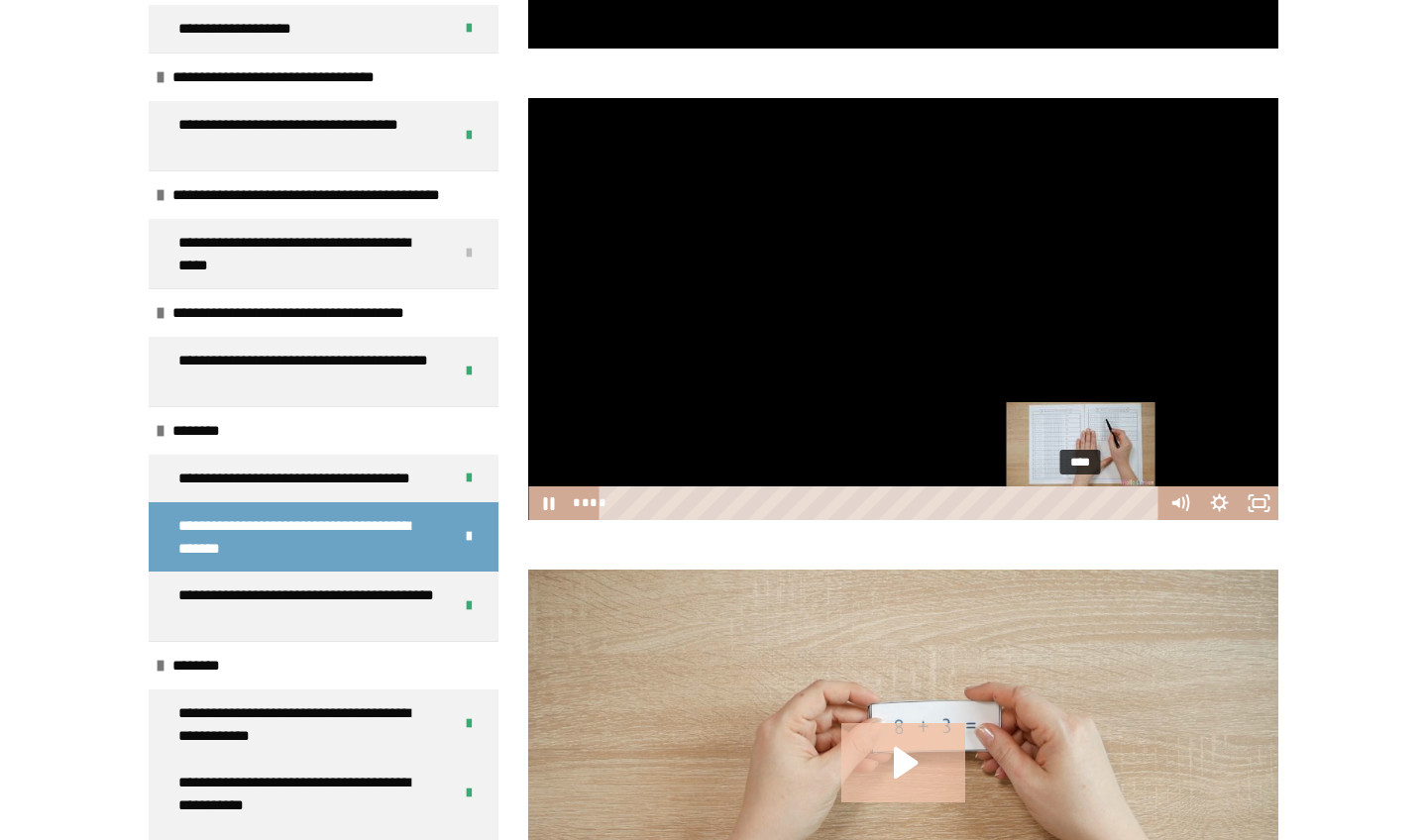 drag, startPoint x: 1024, startPoint y: 506, endPoint x: 1078, endPoint y: 502, distance: 54.147945 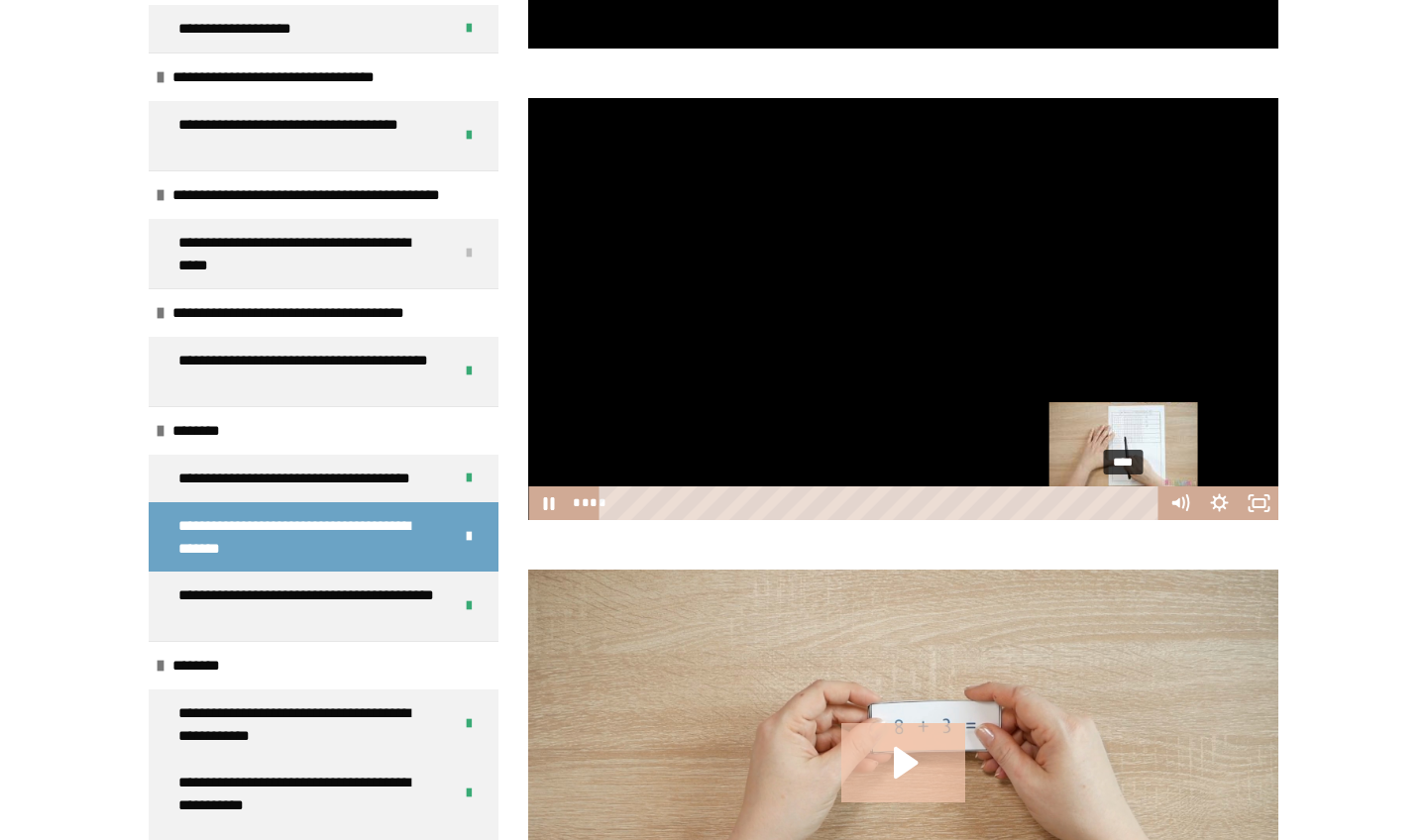 drag, startPoint x: 1078, startPoint y: 502, endPoint x: 1134, endPoint y: 502, distance: 56 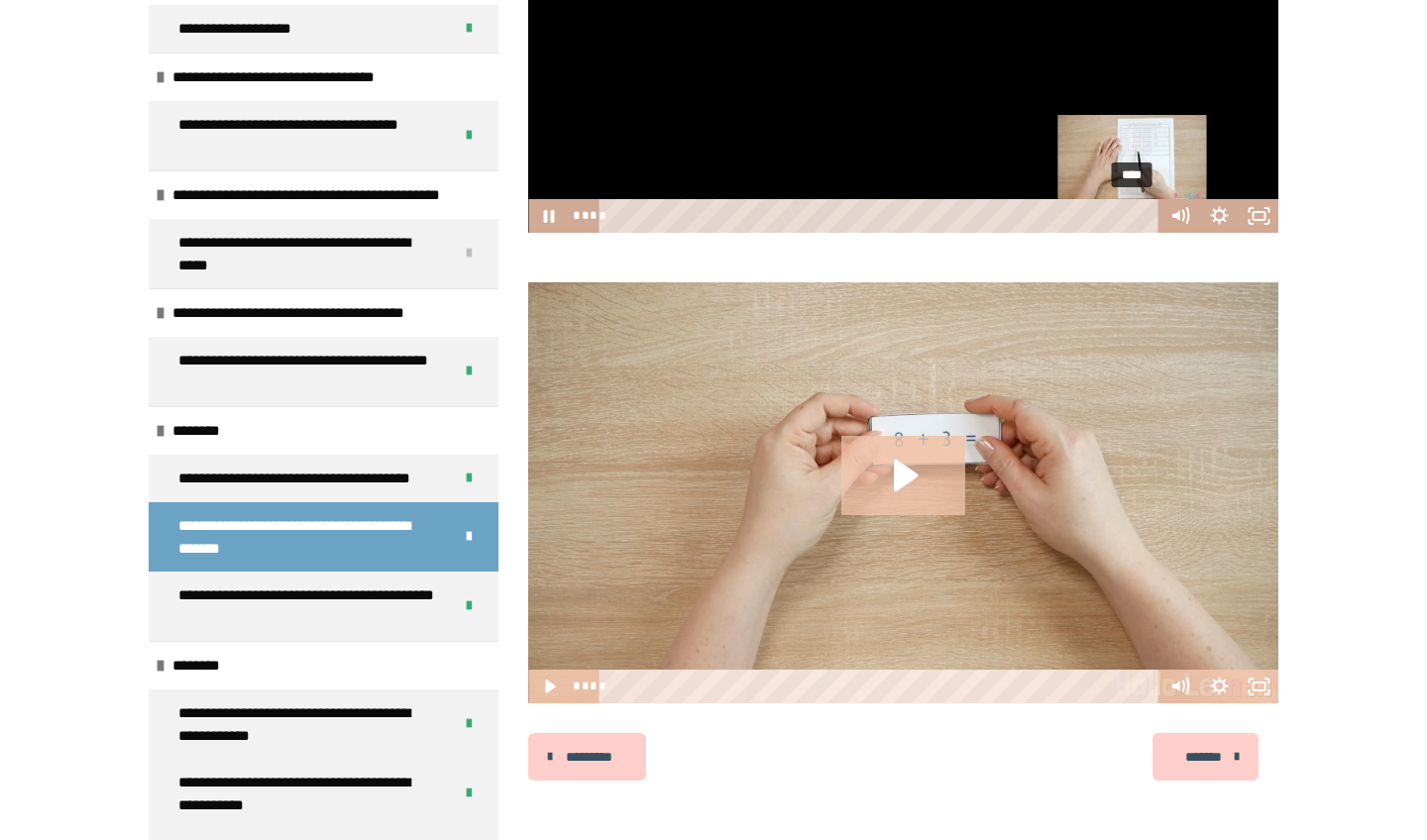 scroll, scrollTop: 3056, scrollLeft: 0, axis: vertical 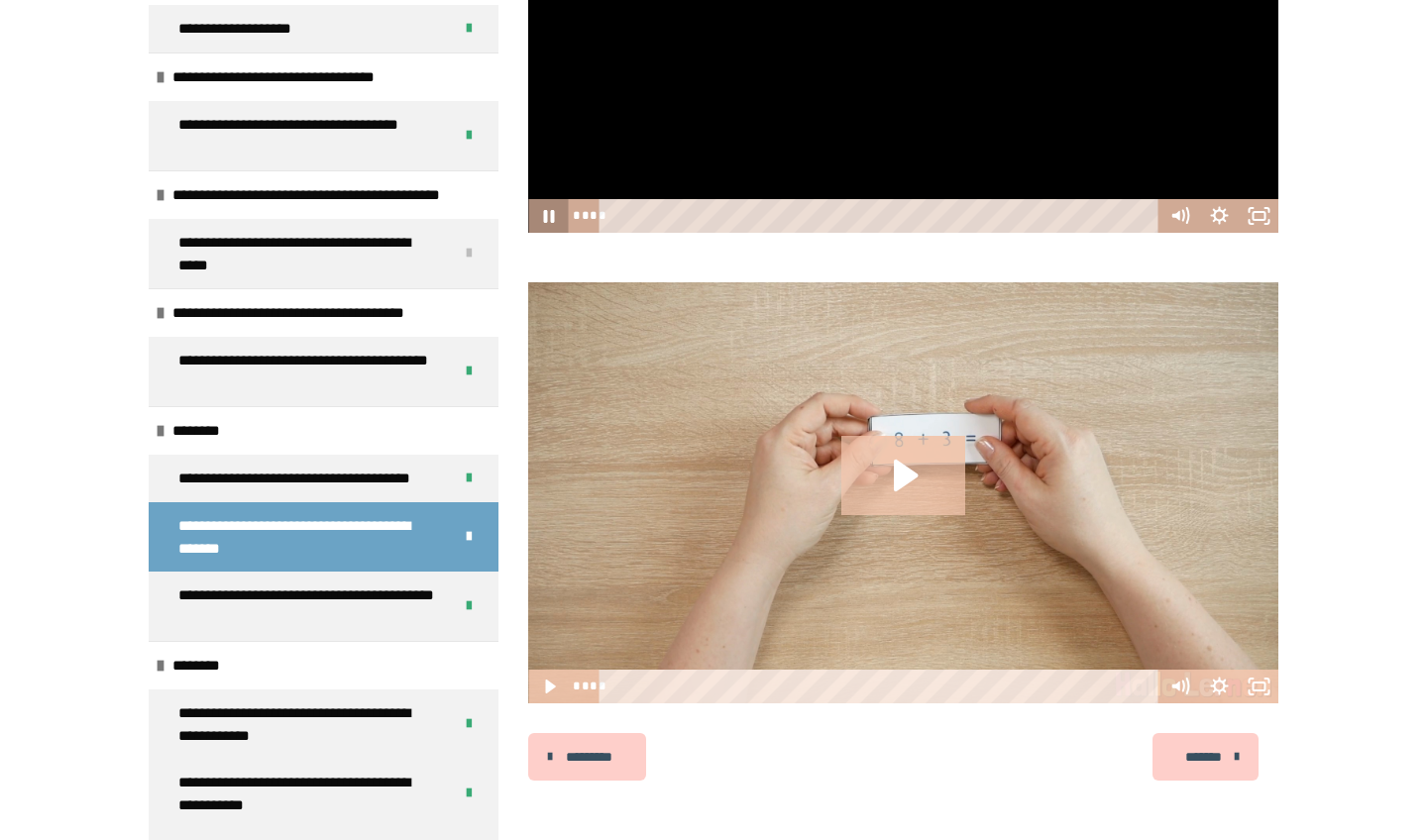click 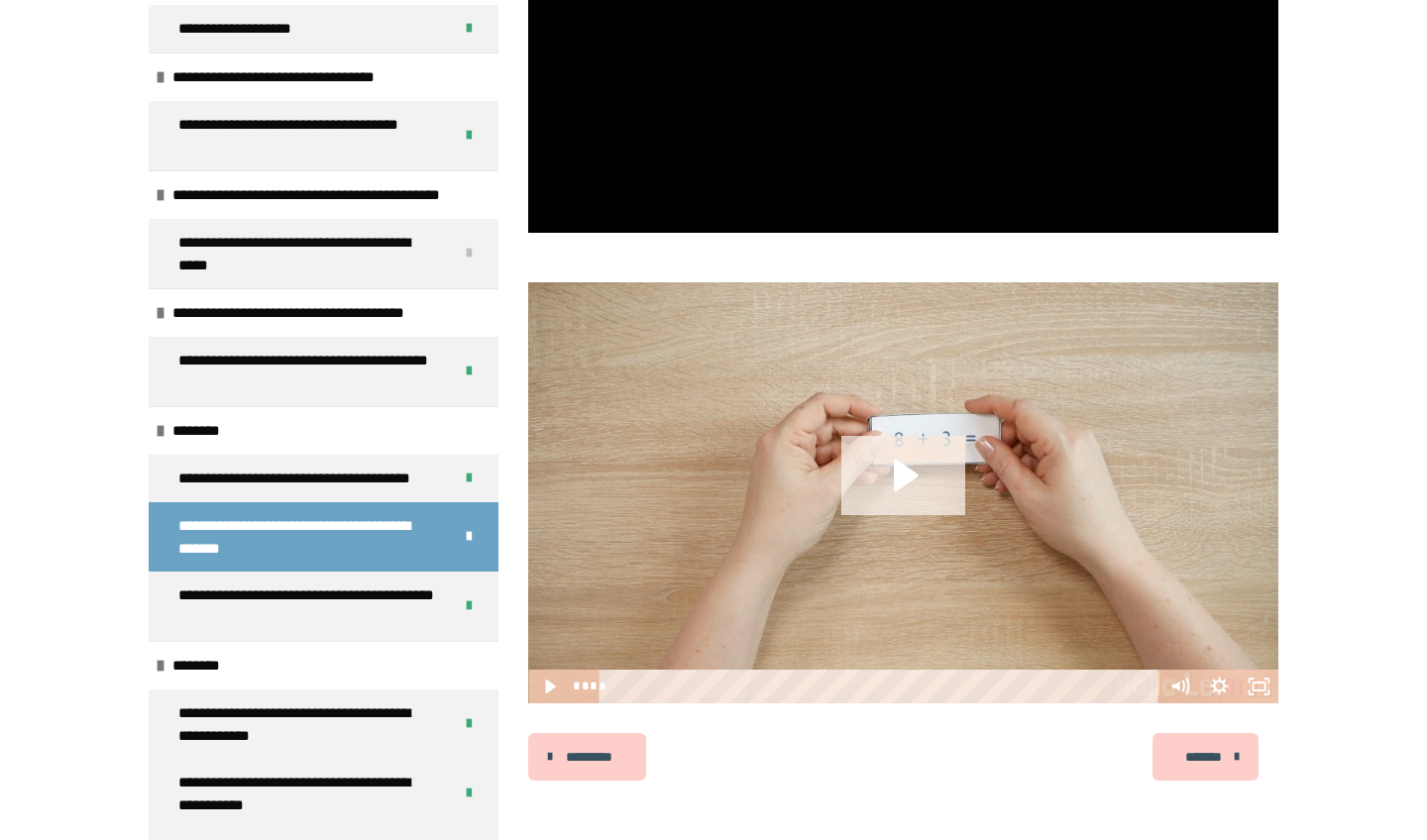 click 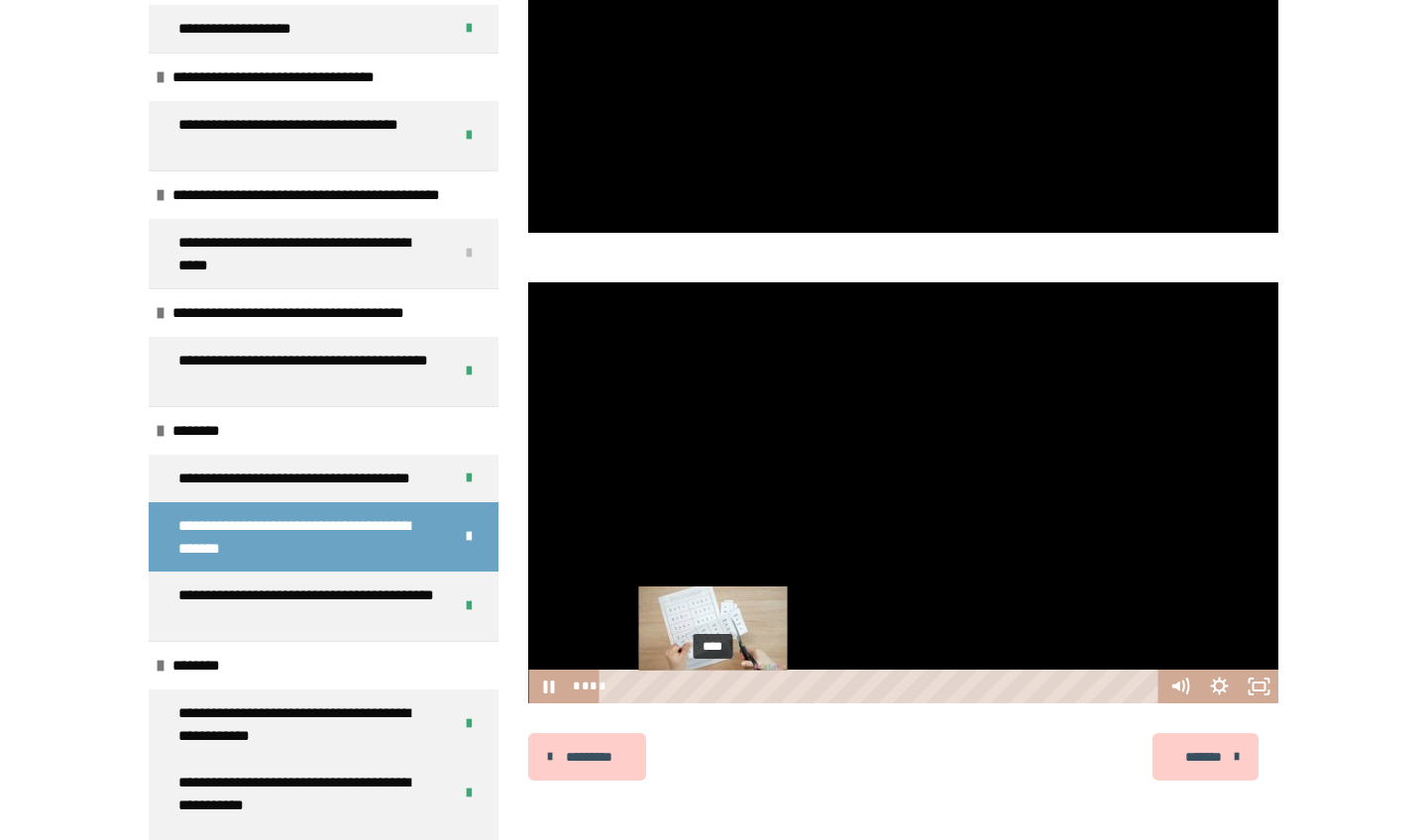 drag, startPoint x: 617, startPoint y: 687, endPoint x: 714, endPoint y: 685, distance: 97.020616 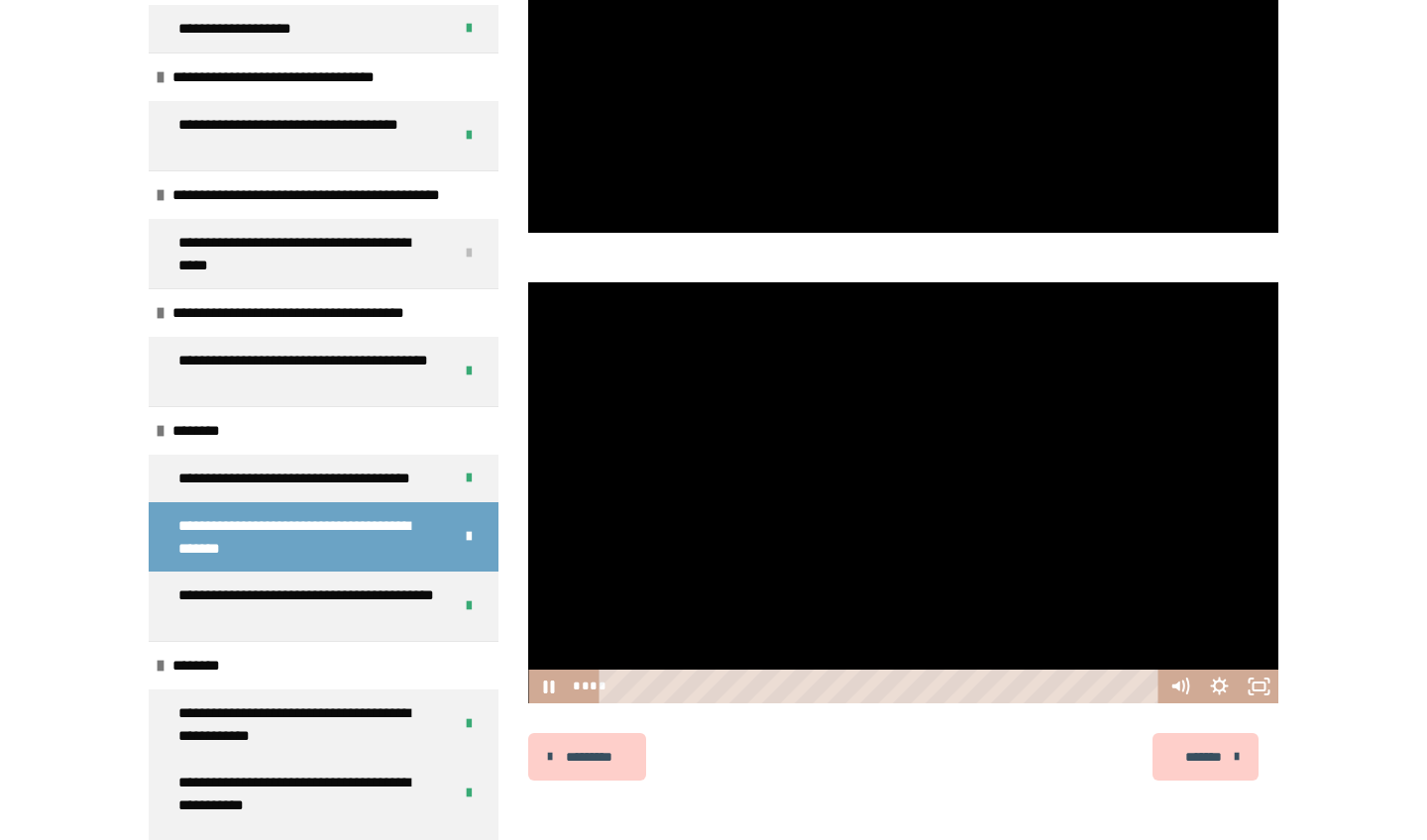 drag, startPoint x: 714, startPoint y: 685, endPoint x: 839, endPoint y: 706, distance: 126.75173 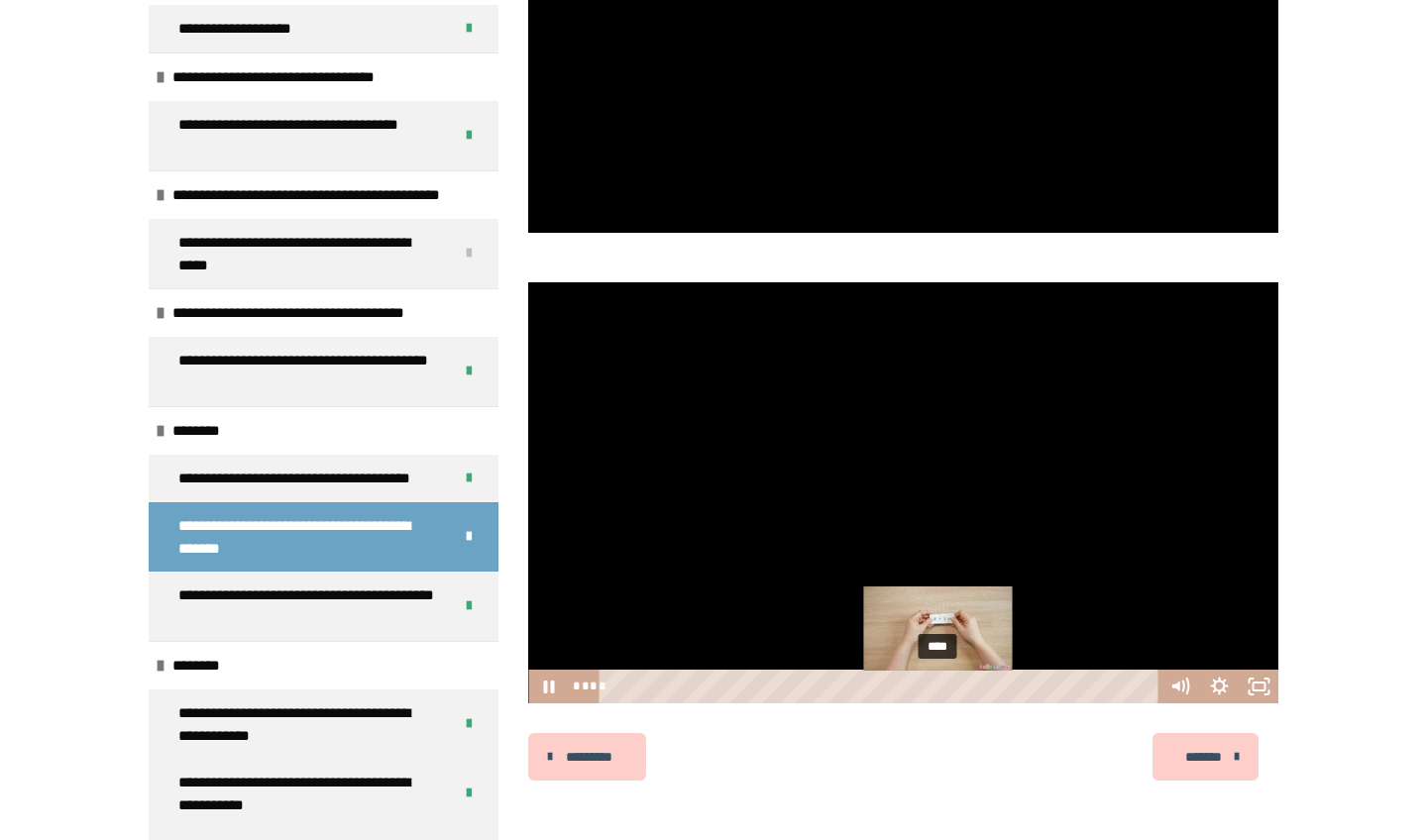 click on "****" at bounding box center (882, 686) 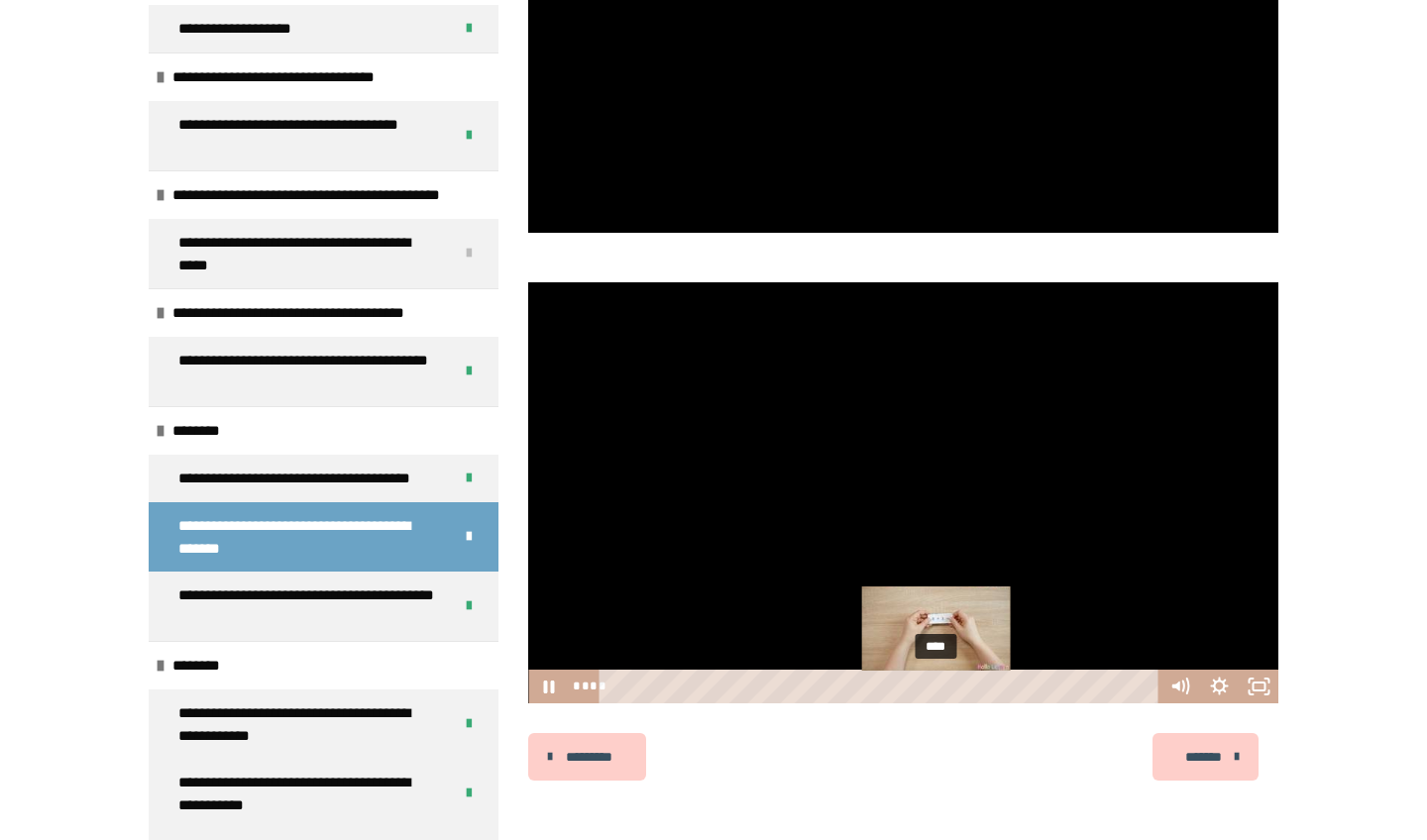 scroll, scrollTop: 3056, scrollLeft: 0, axis: vertical 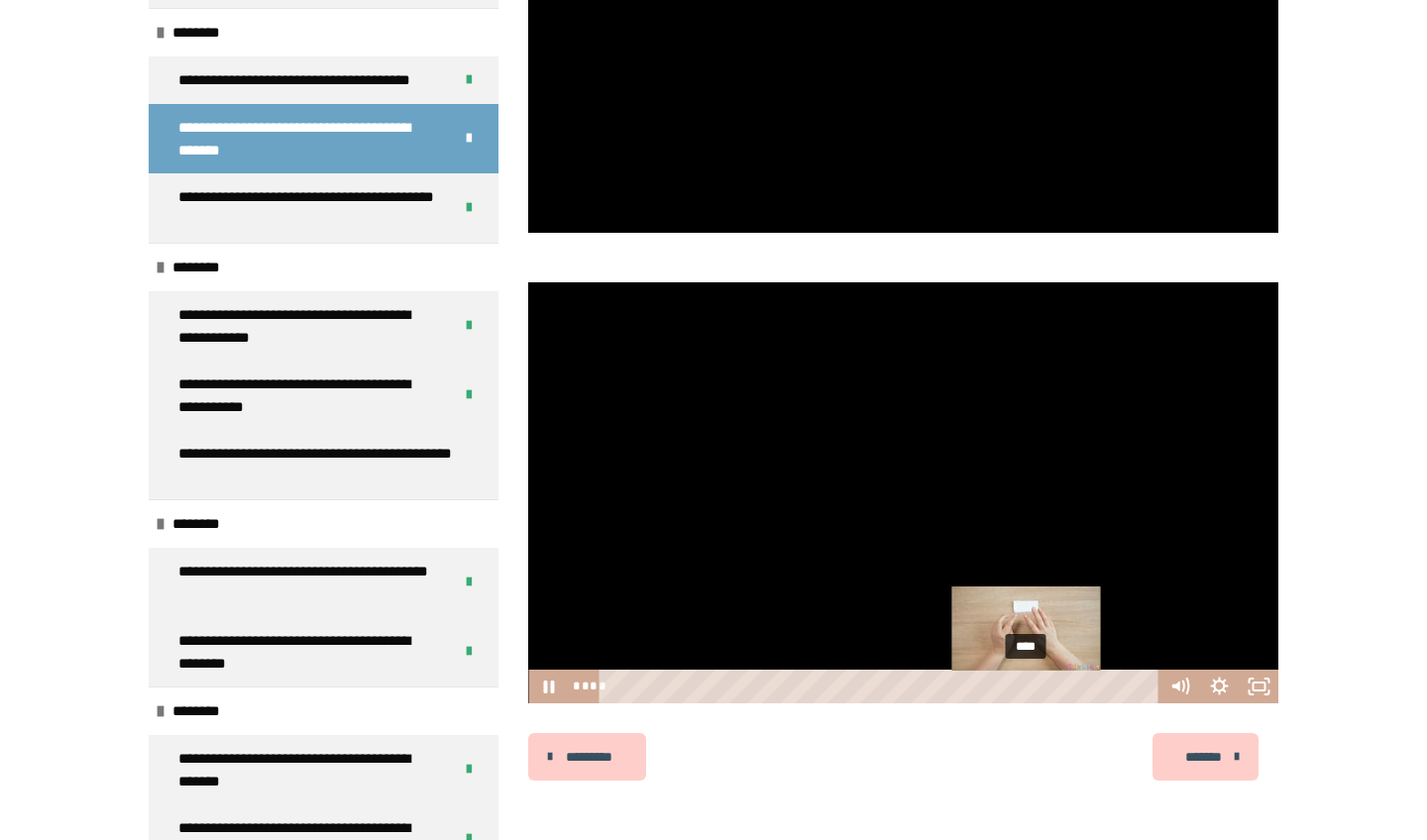 drag, startPoint x: 982, startPoint y: 686, endPoint x: 1029, endPoint y: 686, distance: 47 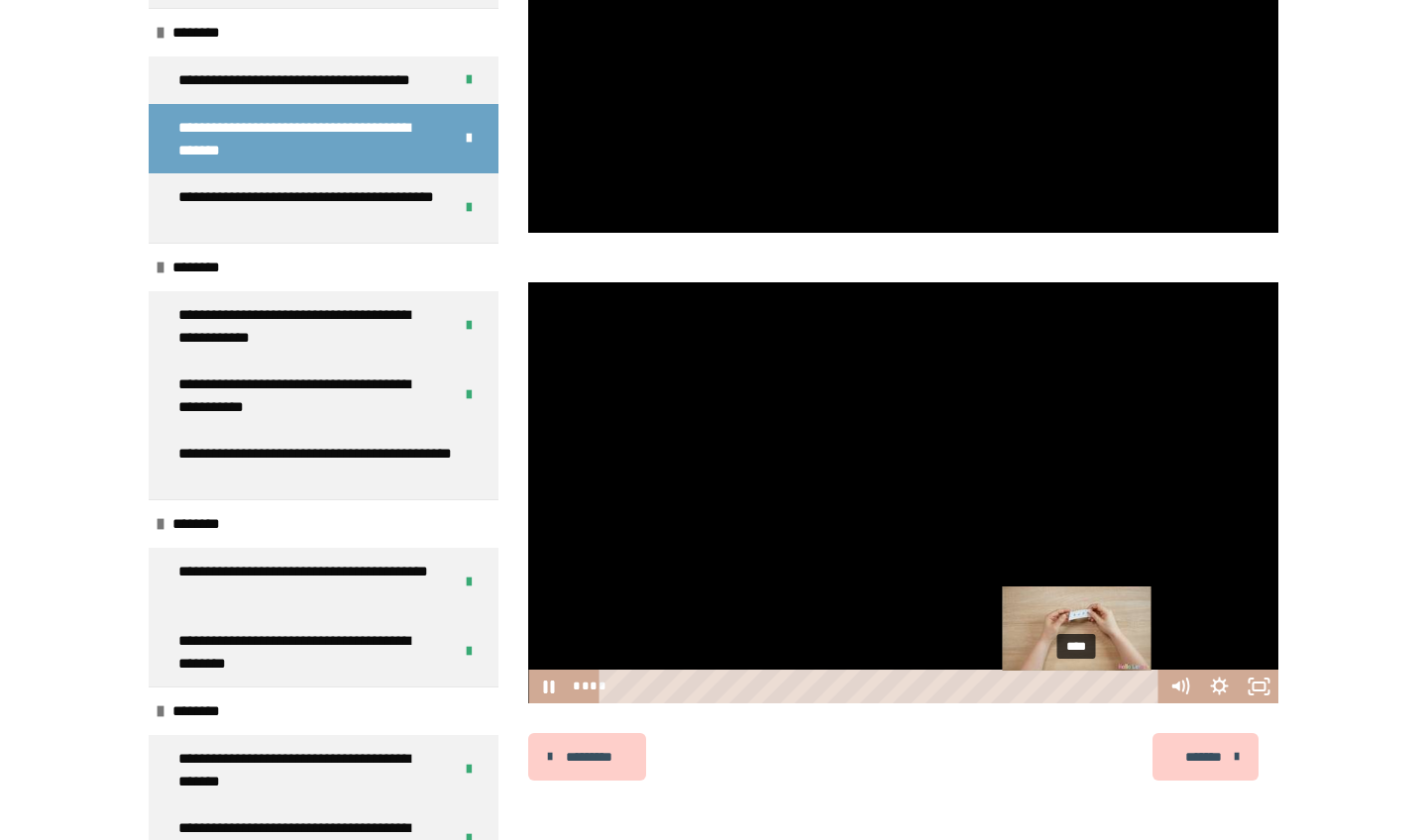 drag, startPoint x: 1029, startPoint y: 686, endPoint x: 1080, endPoint y: 685, distance: 51.009803 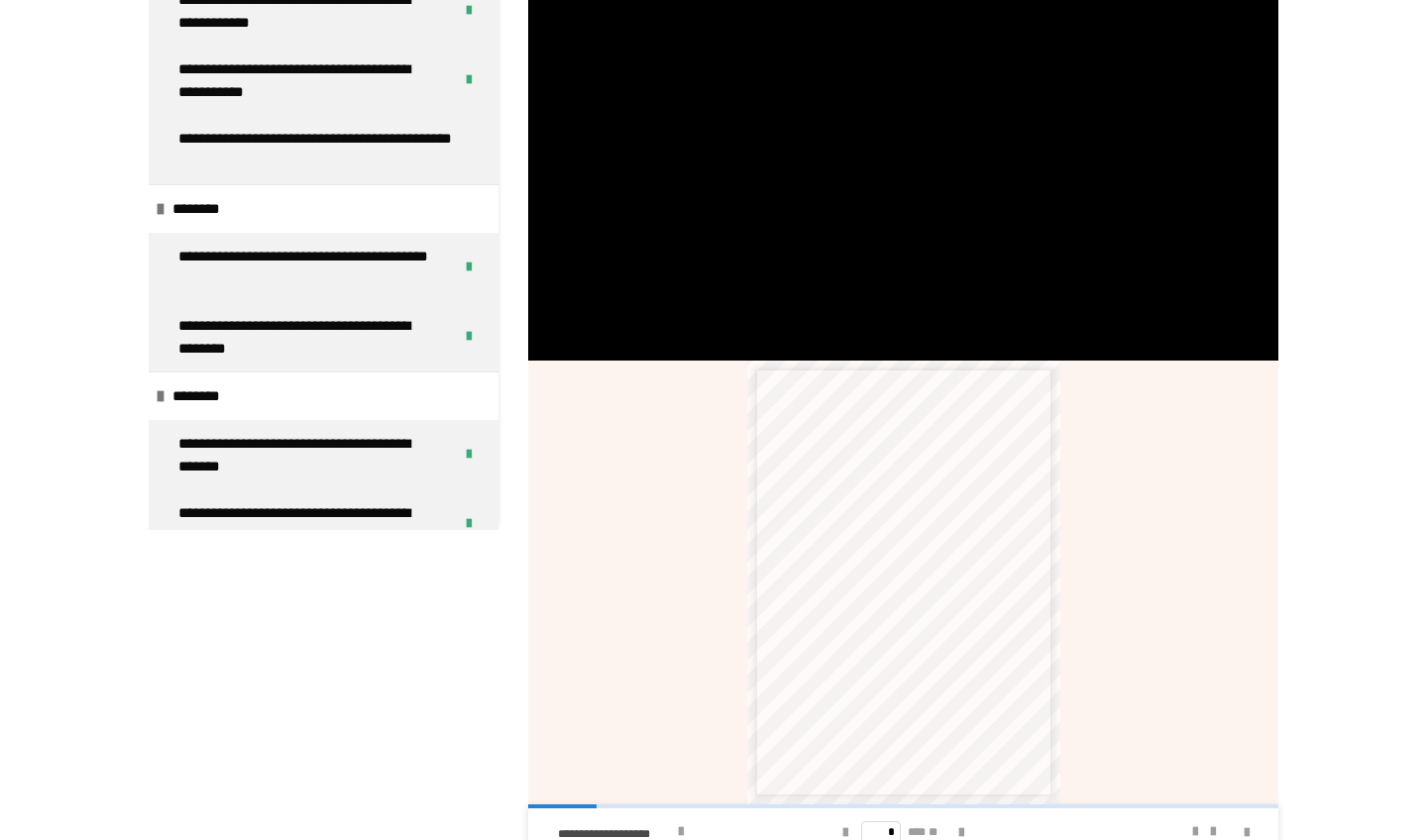 scroll, scrollTop: -3, scrollLeft: 0, axis: vertical 